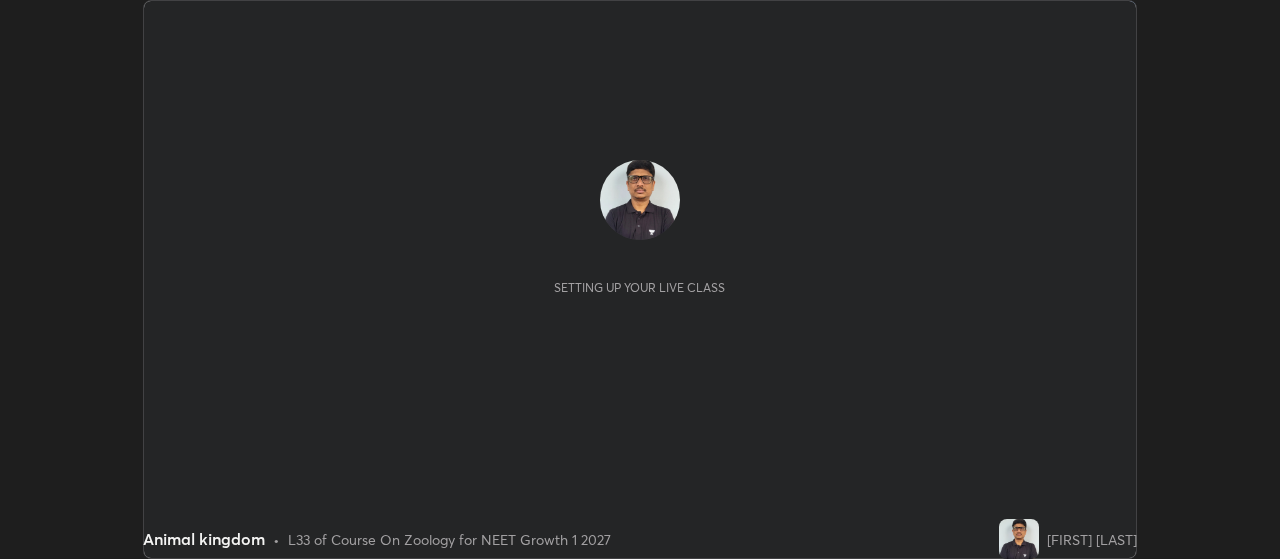 scroll, scrollTop: 0, scrollLeft: 0, axis: both 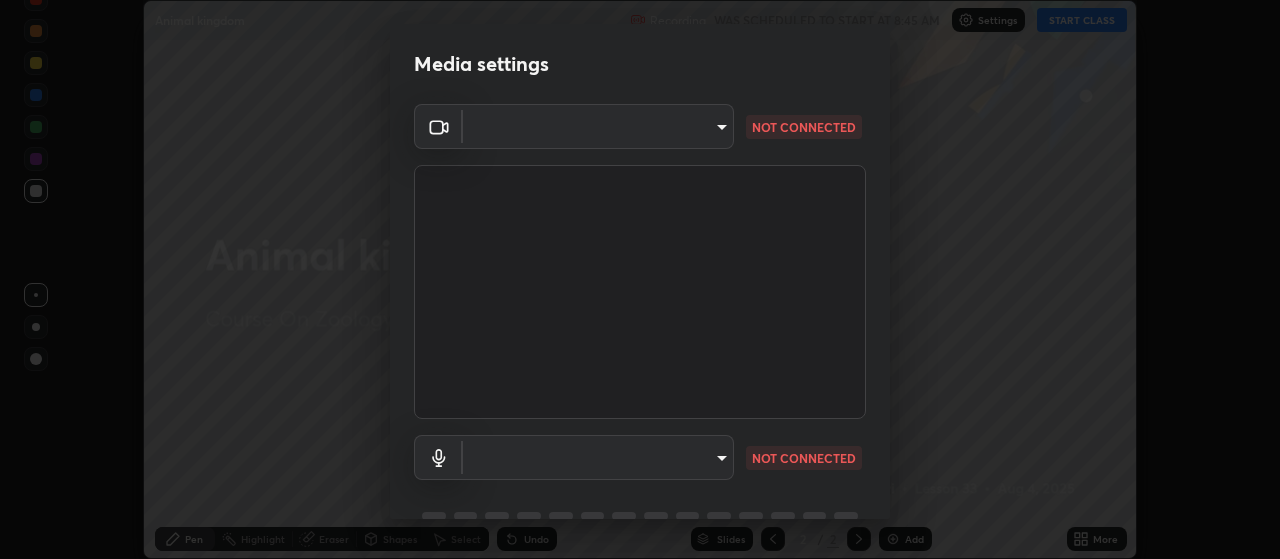 type on "87d1a0ec88f210c36e26e6c063e325dc8408c0b6d030cbcb27d0332e3a90a754" 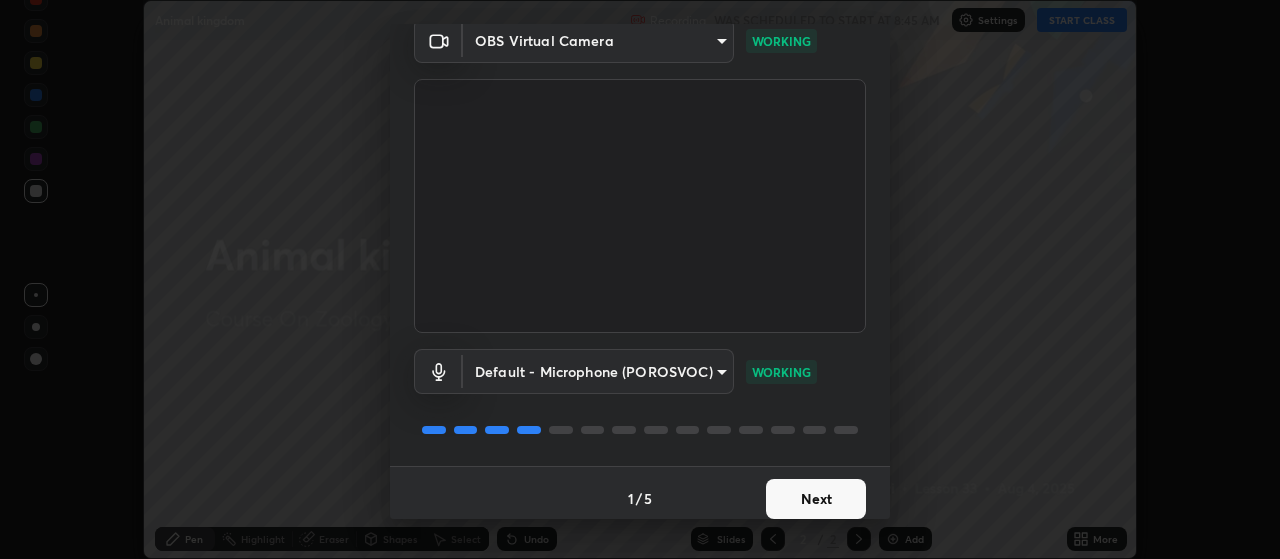 scroll, scrollTop: 97, scrollLeft: 0, axis: vertical 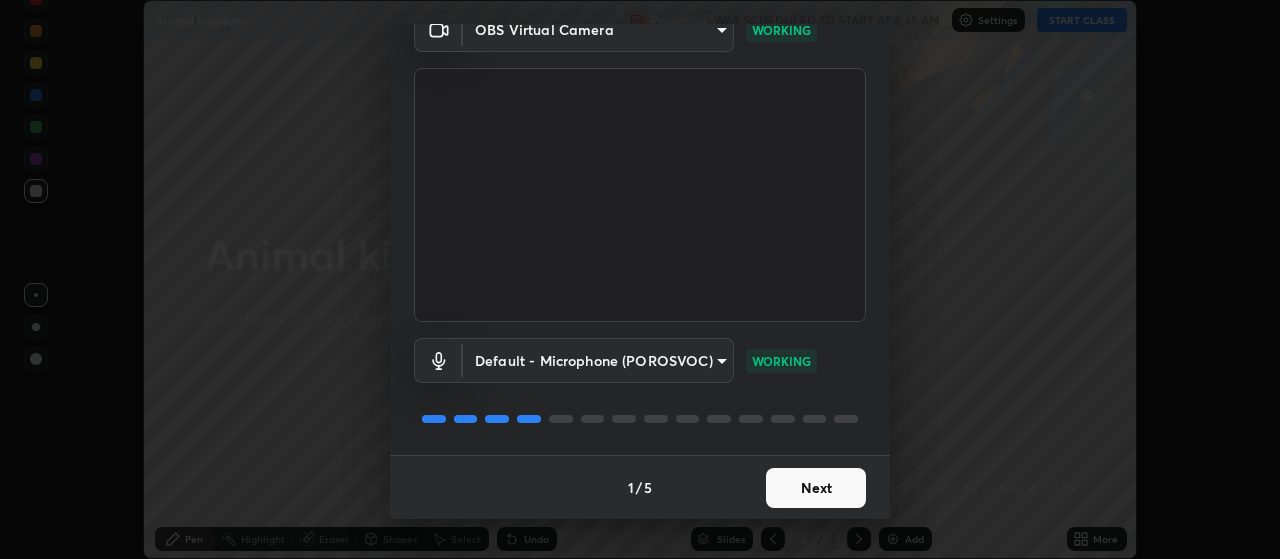 click on "Next" at bounding box center (816, 488) 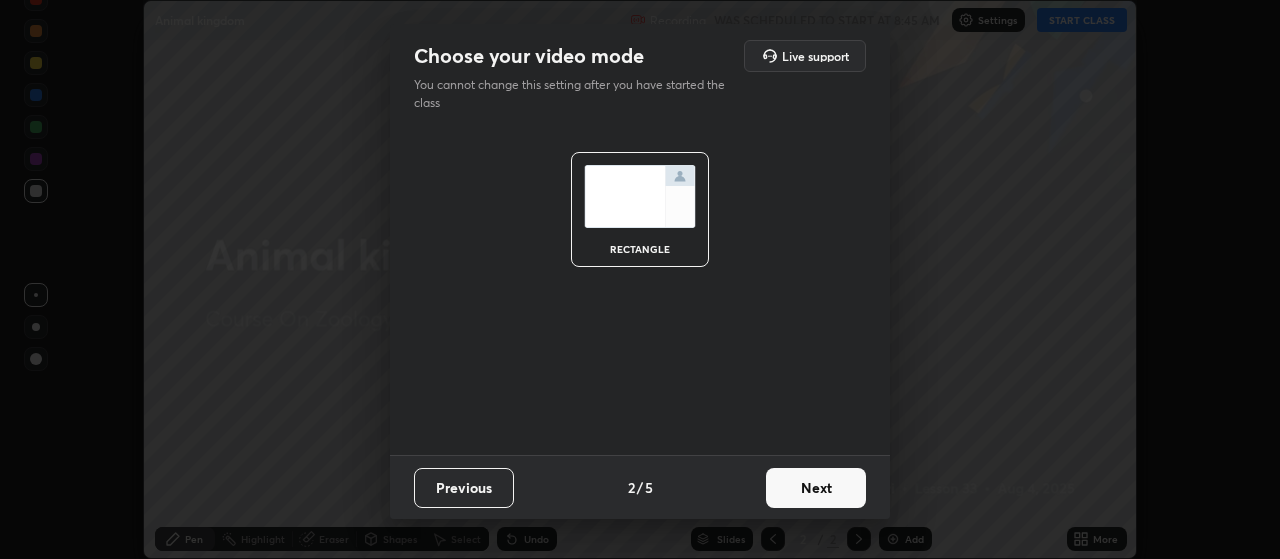 scroll, scrollTop: 0, scrollLeft: 0, axis: both 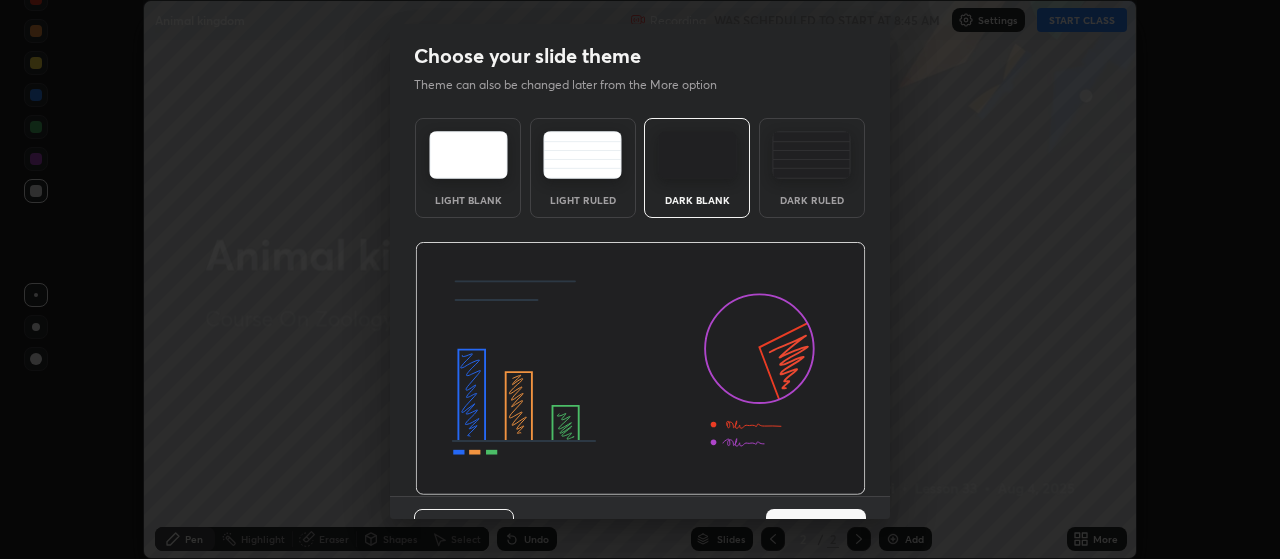 click at bounding box center [640, 369] 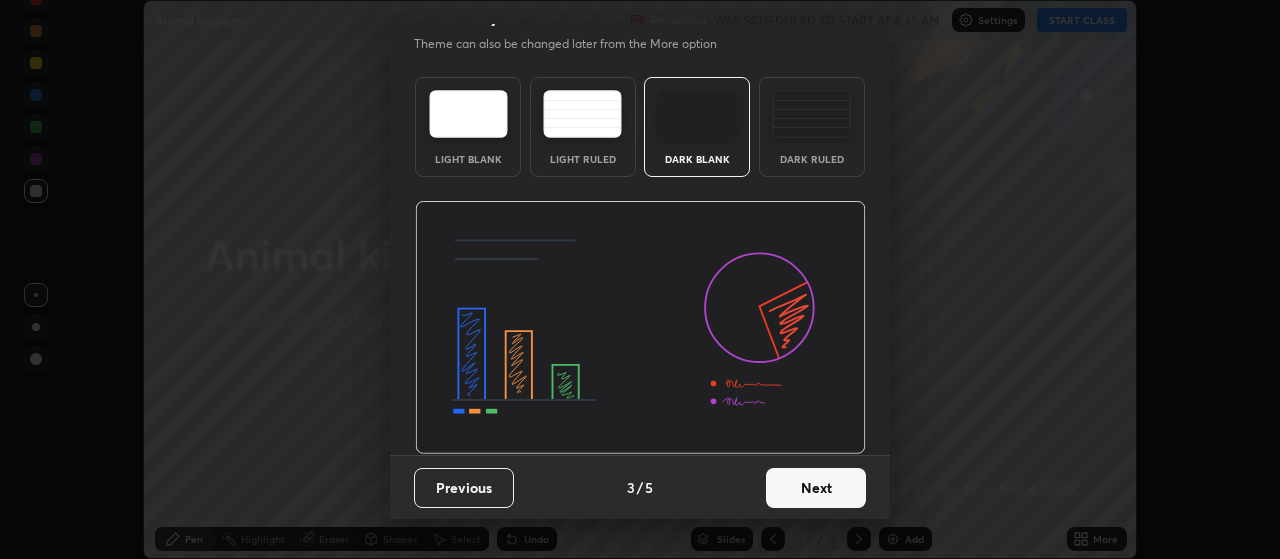 click on "Next" at bounding box center [816, 488] 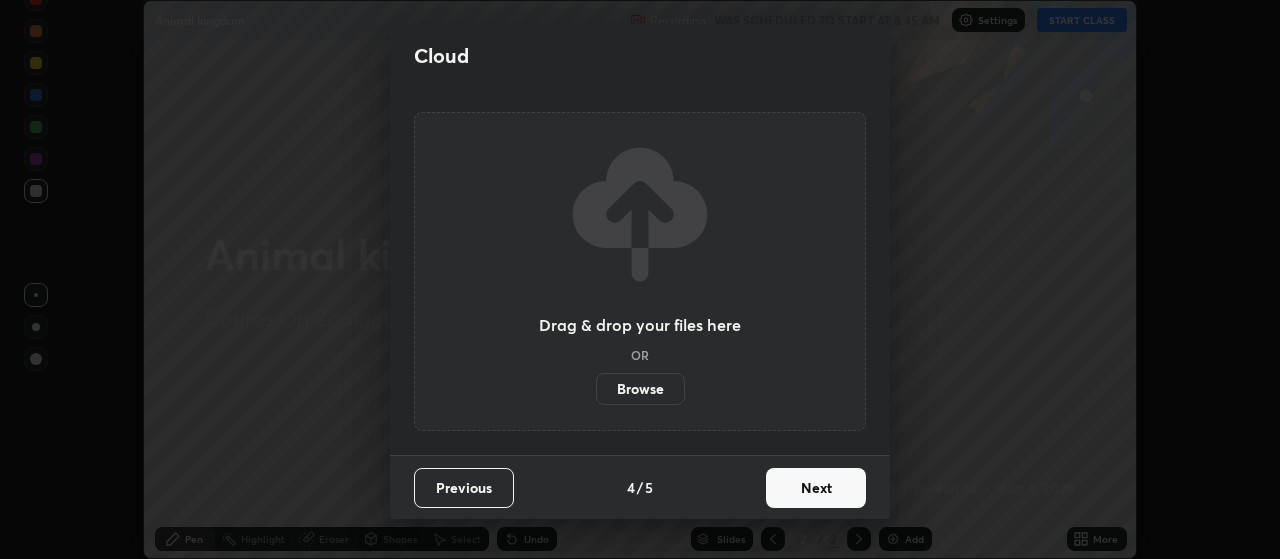 click on "Next" at bounding box center [816, 488] 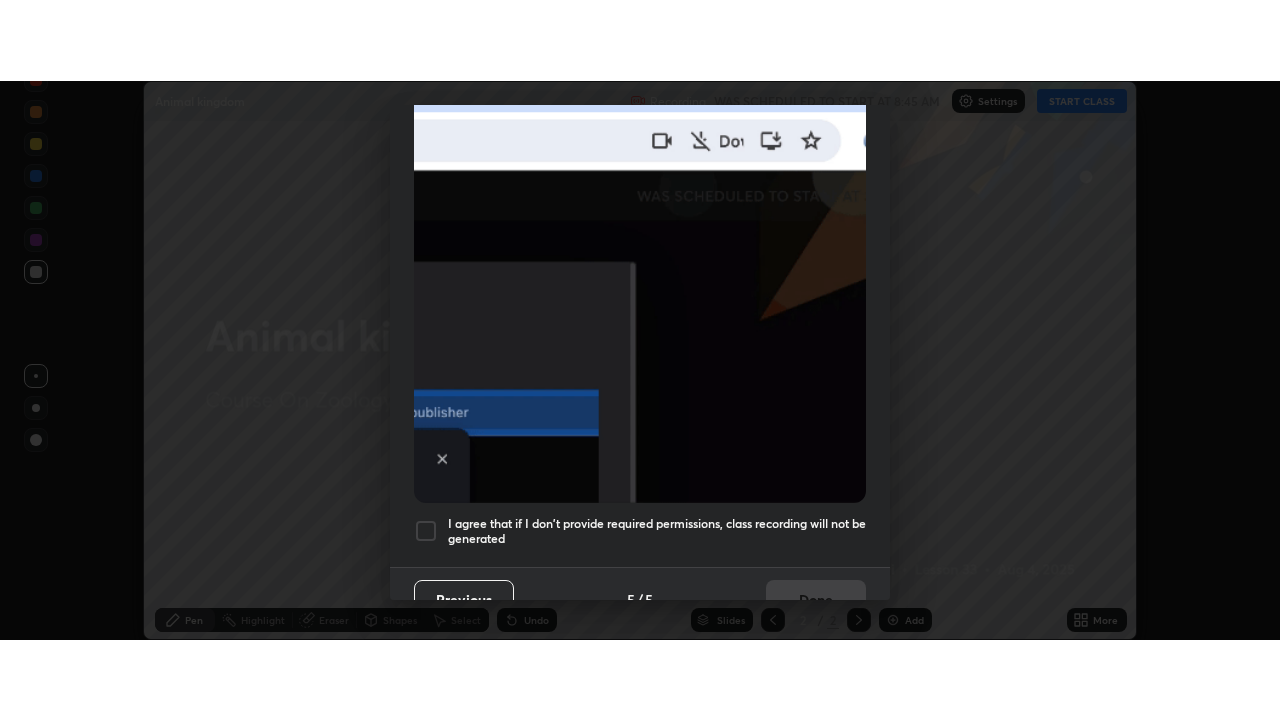 scroll, scrollTop: 505, scrollLeft: 0, axis: vertical 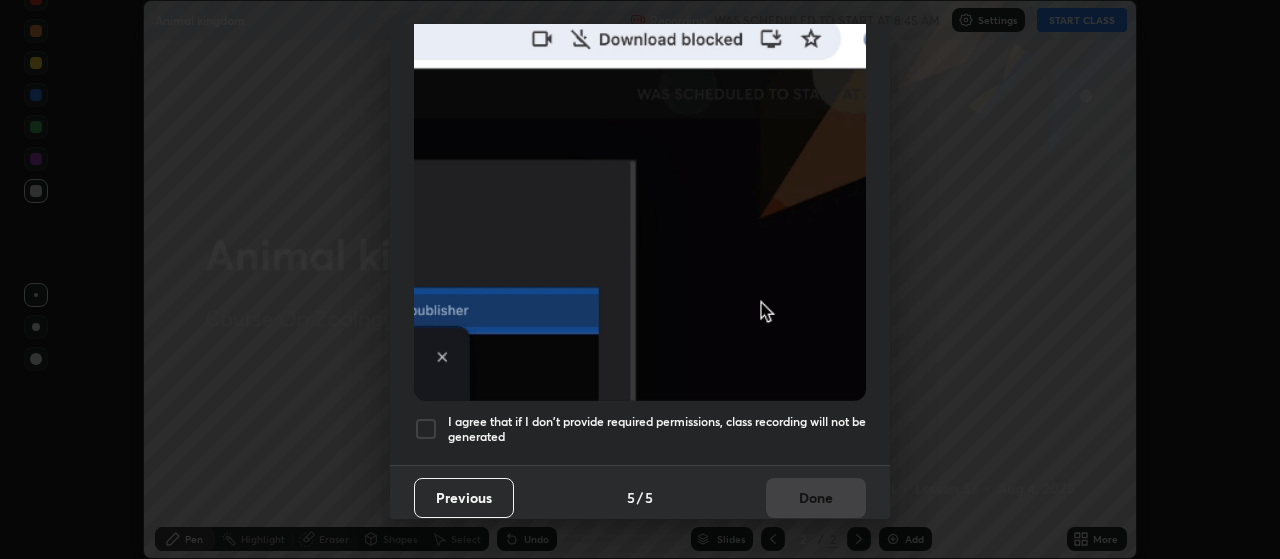 click on "I agree that if I don't provide required permissions, class recording will not be generated" at bounding box center (657, 429) 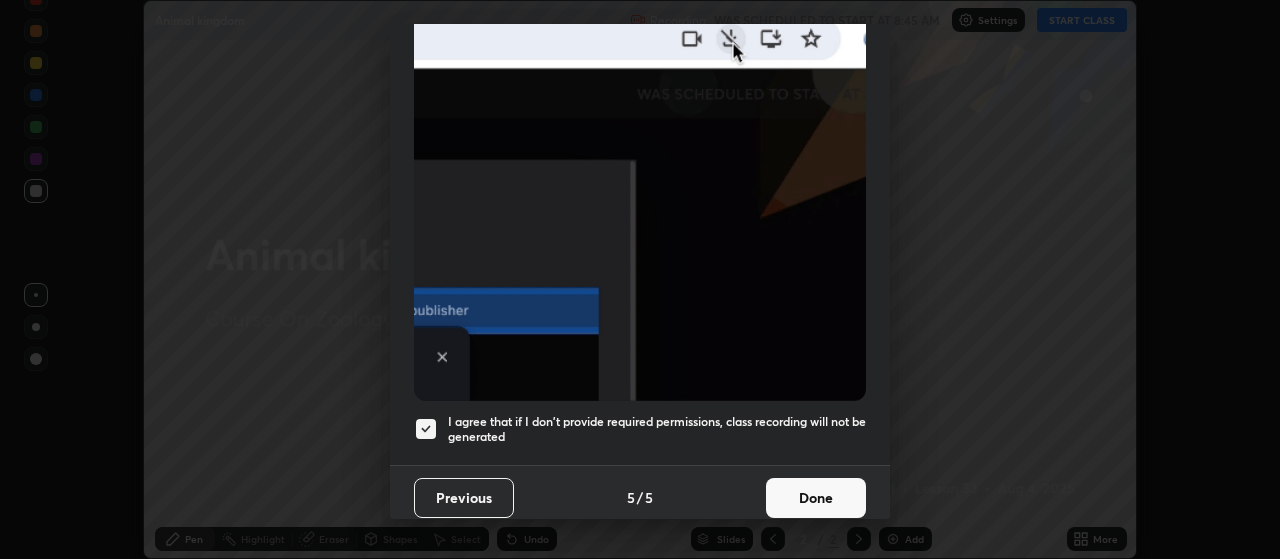 click on "Done" at bounding box center [816, 498] 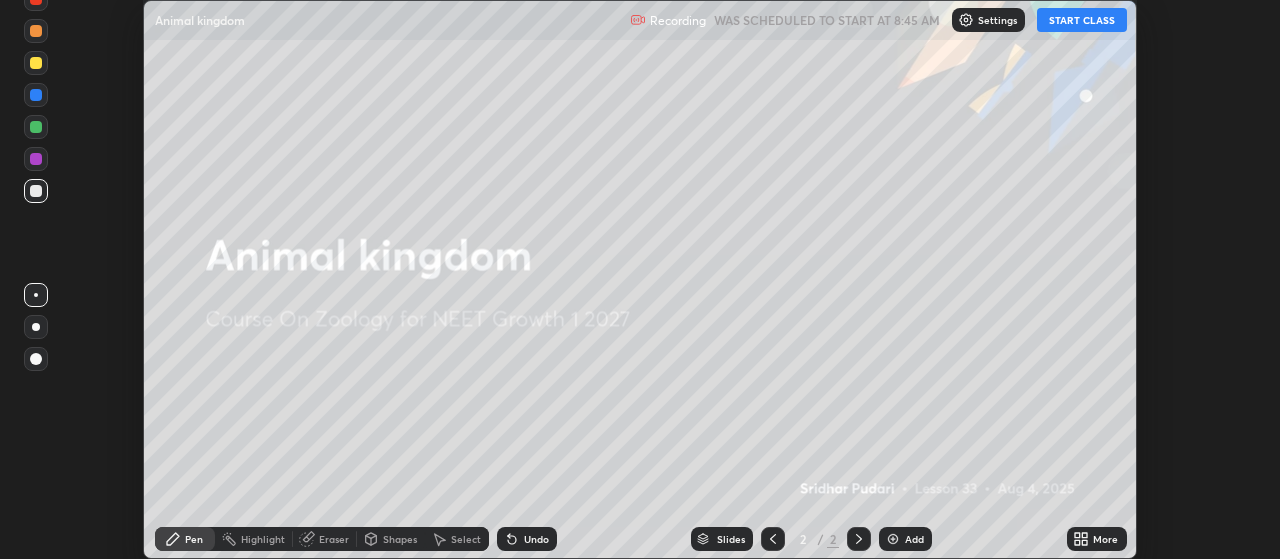 click on "START CLASS" at bounding box center [1082, 20] 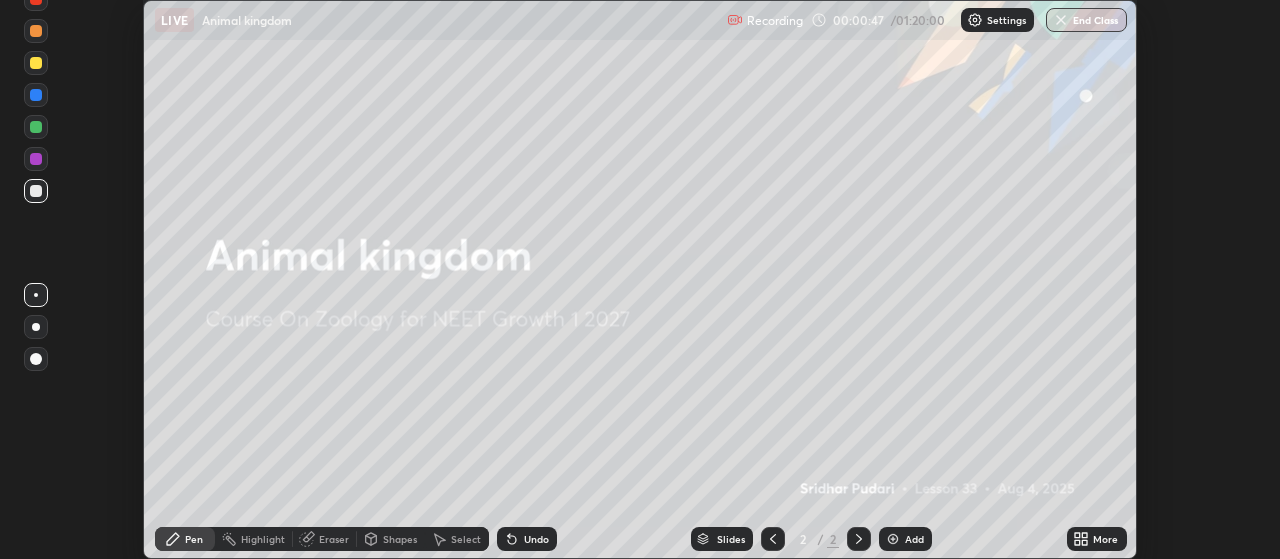 click 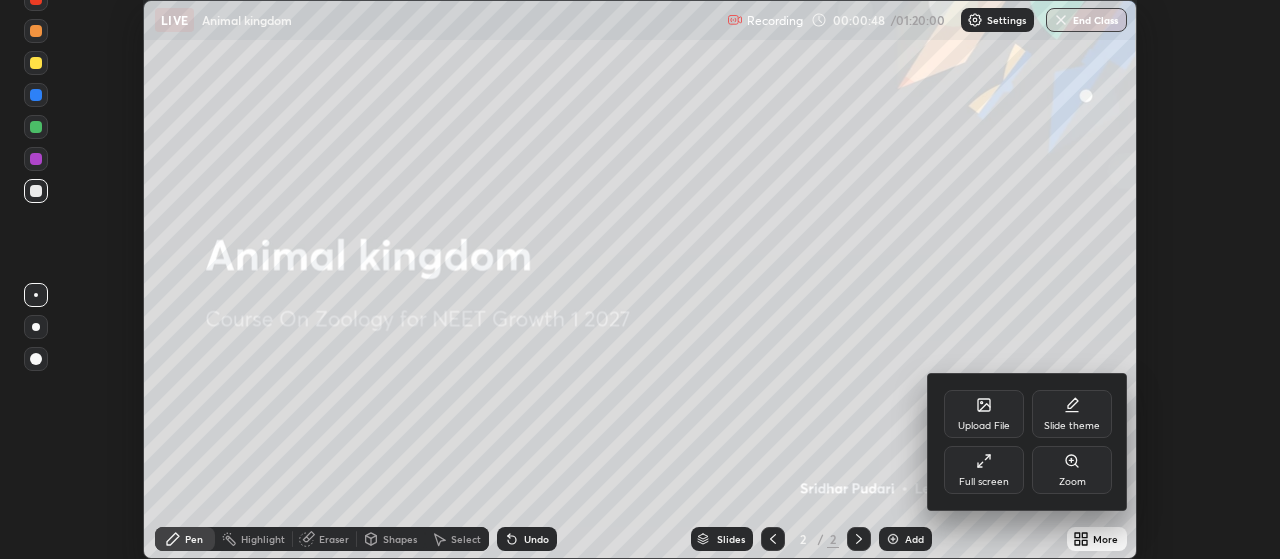 click on "Full screen" at bounding box center (984, 470) 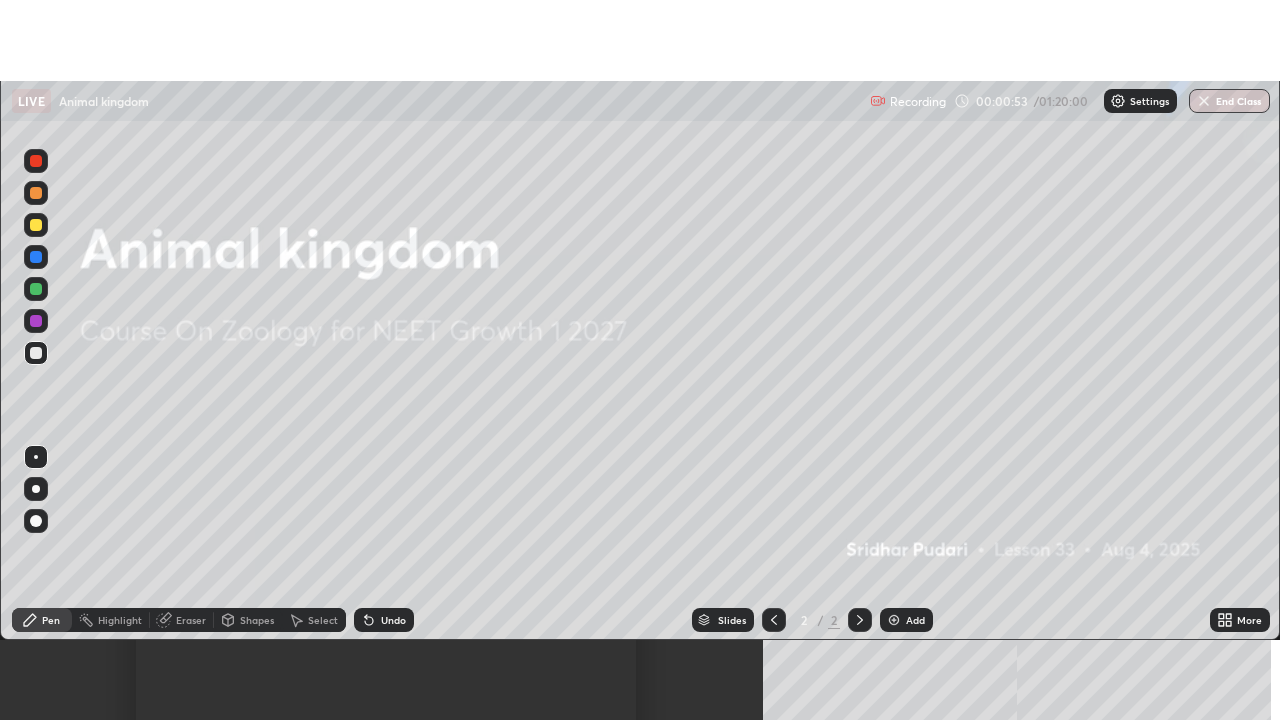 scroll, scrollTop: 99280, scrollLeft: 98720, axis: both 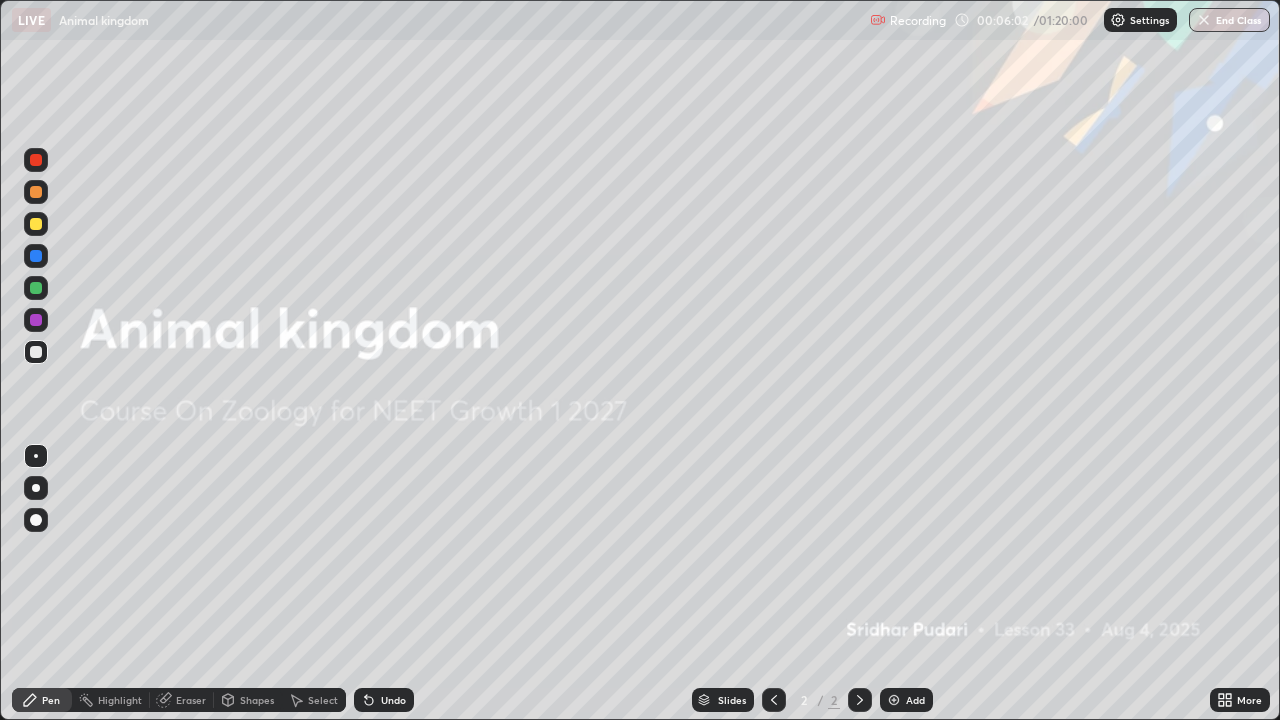 click at bounding box center (894, 700) 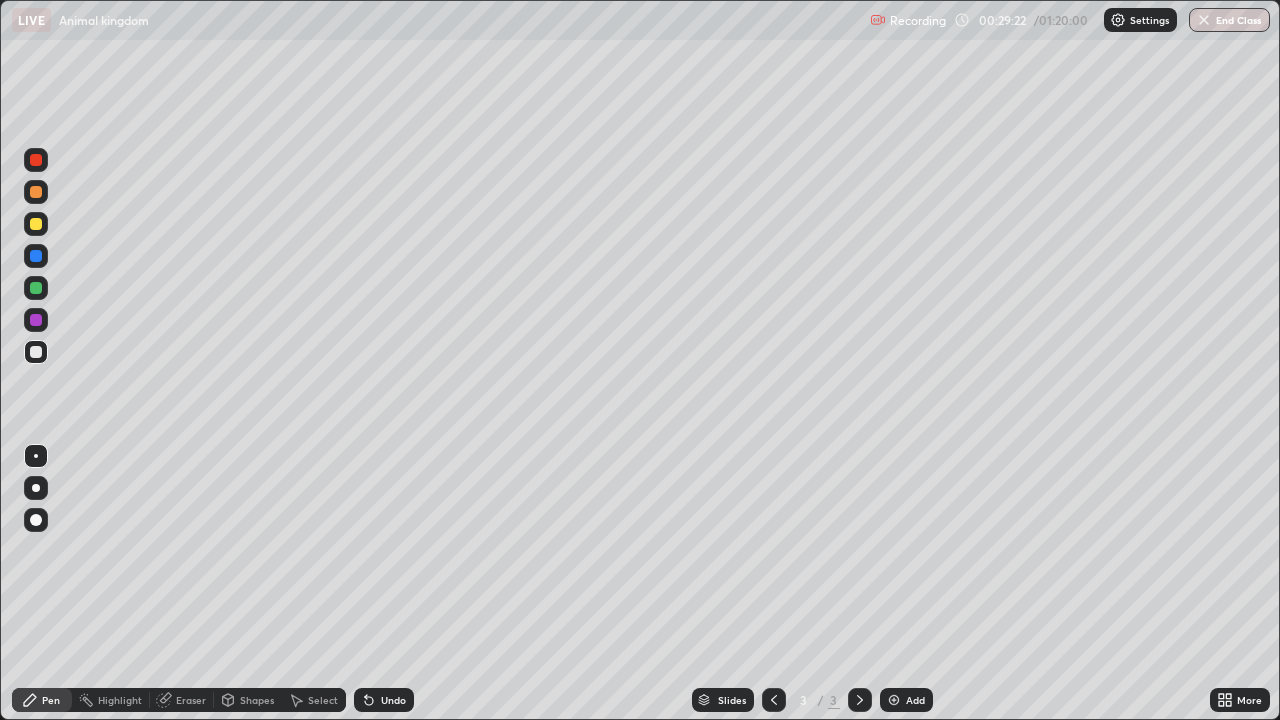 click at bounding box center [36, 488] 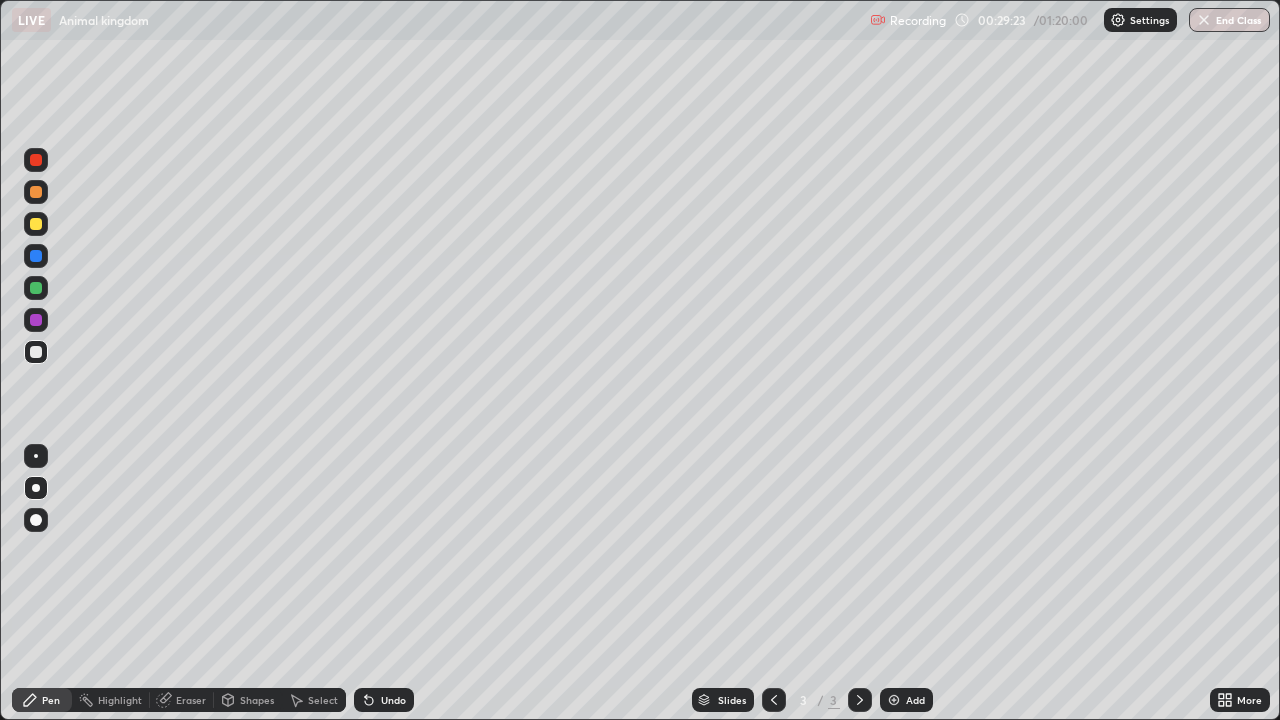click at bounding box center [36, 224] 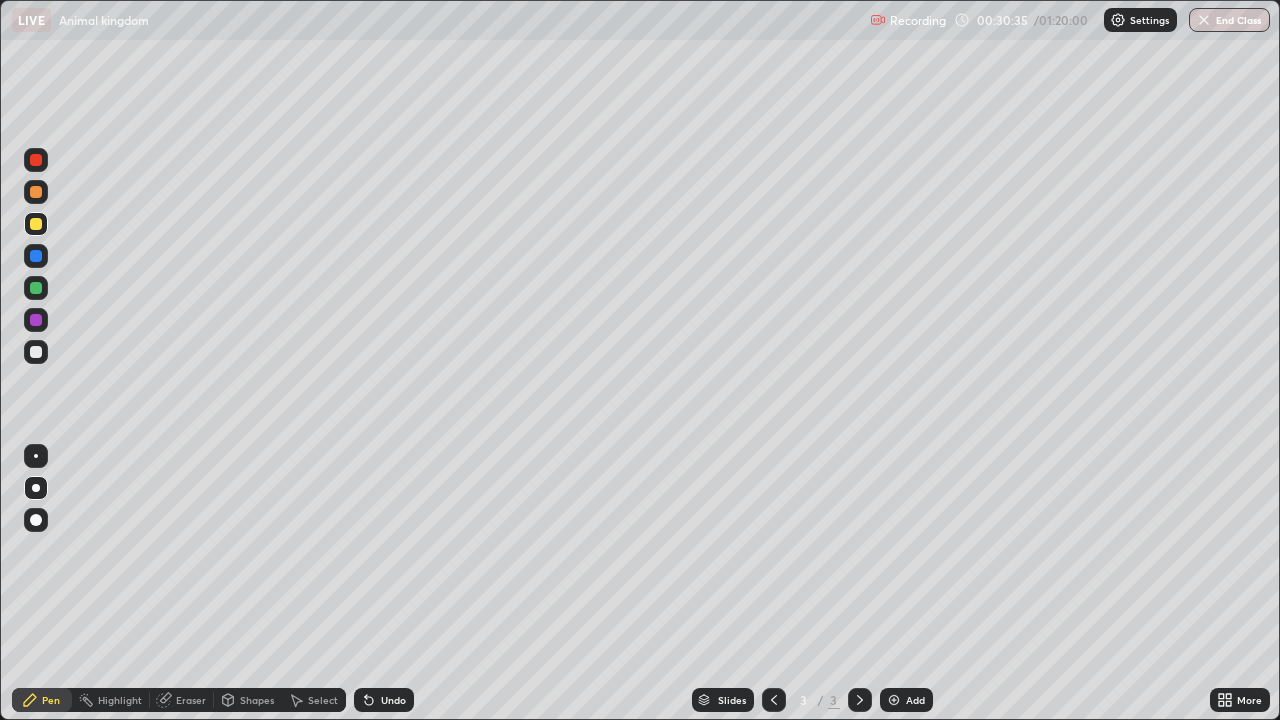 click 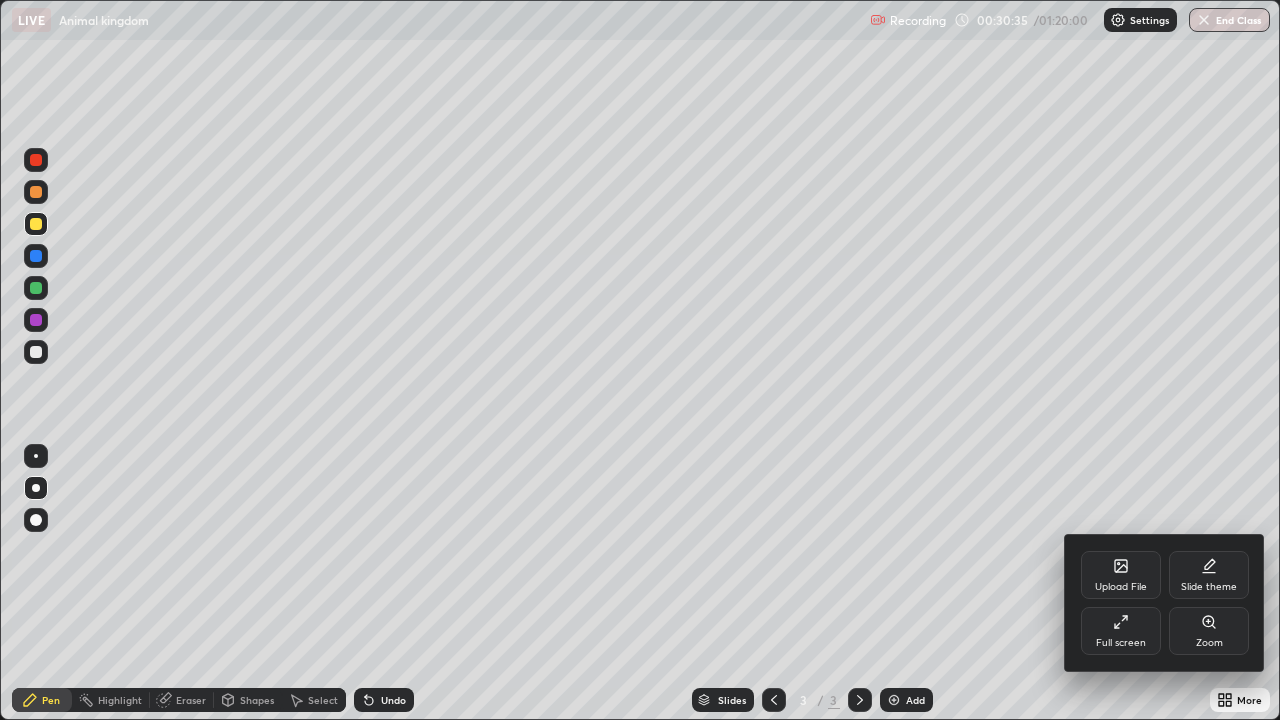 click 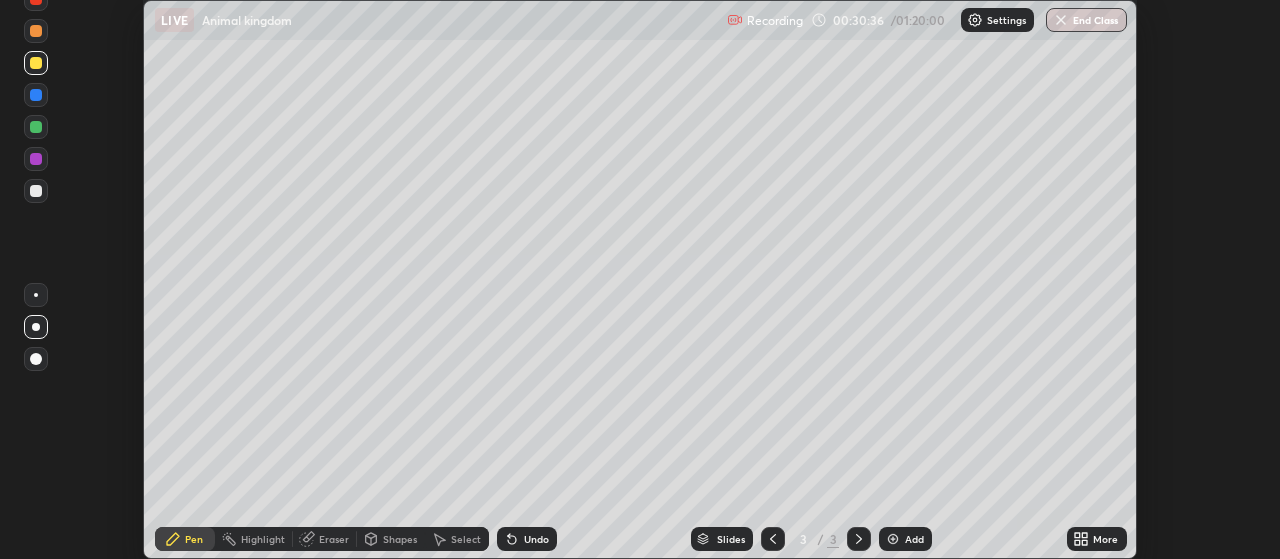 scroll, scrollTop: 559, scrollLeft: 1280, axis: both 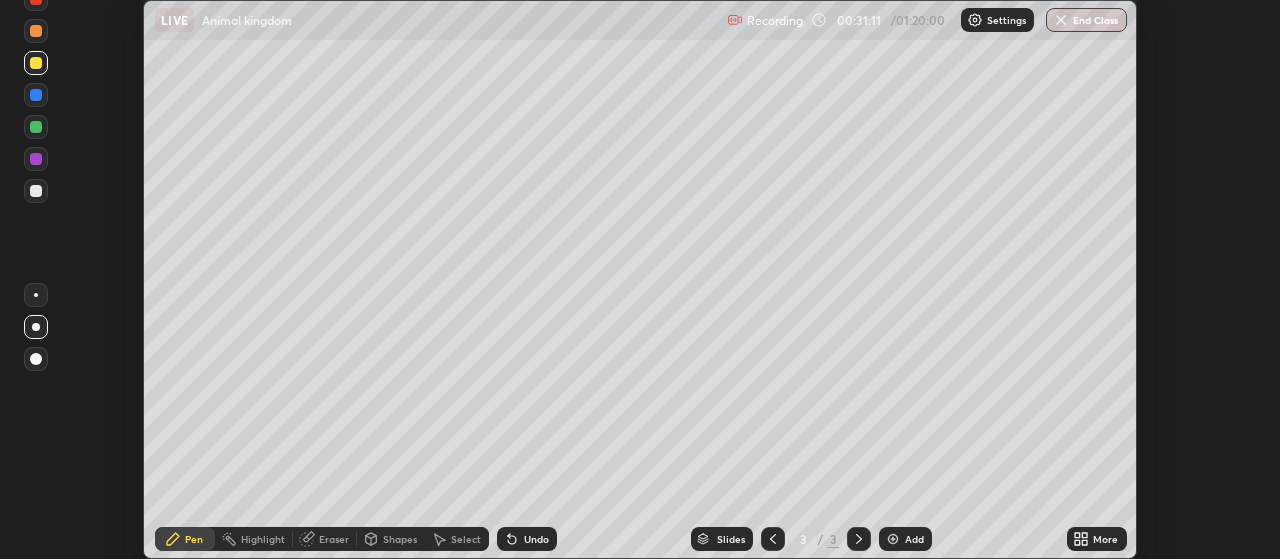 click 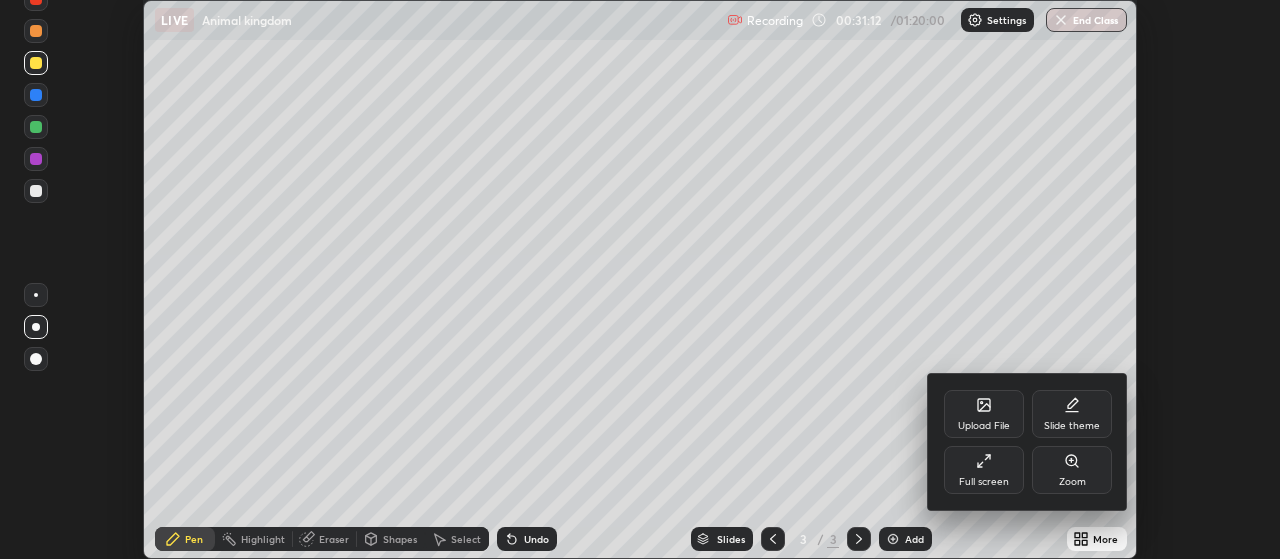 click on "Full screen" at bounding box center (984, 482) 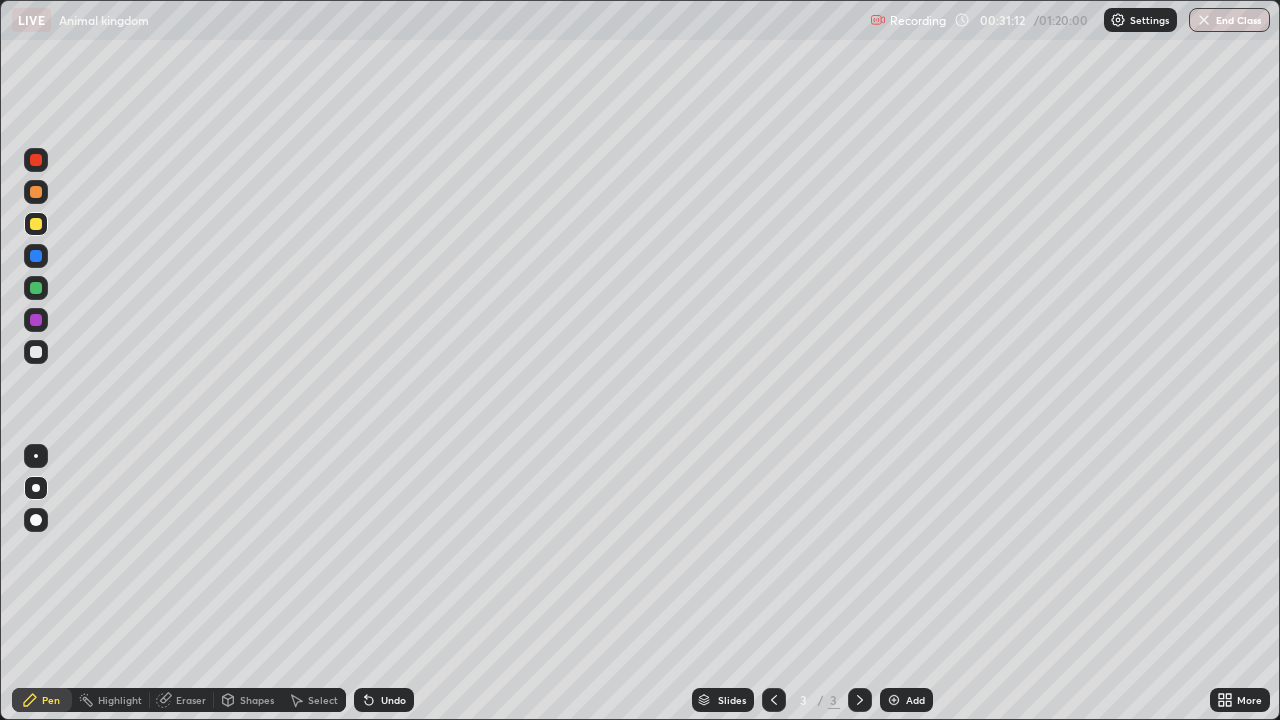 scroll, scrollTop: 99280, scrollLeft: 98720, axis: both 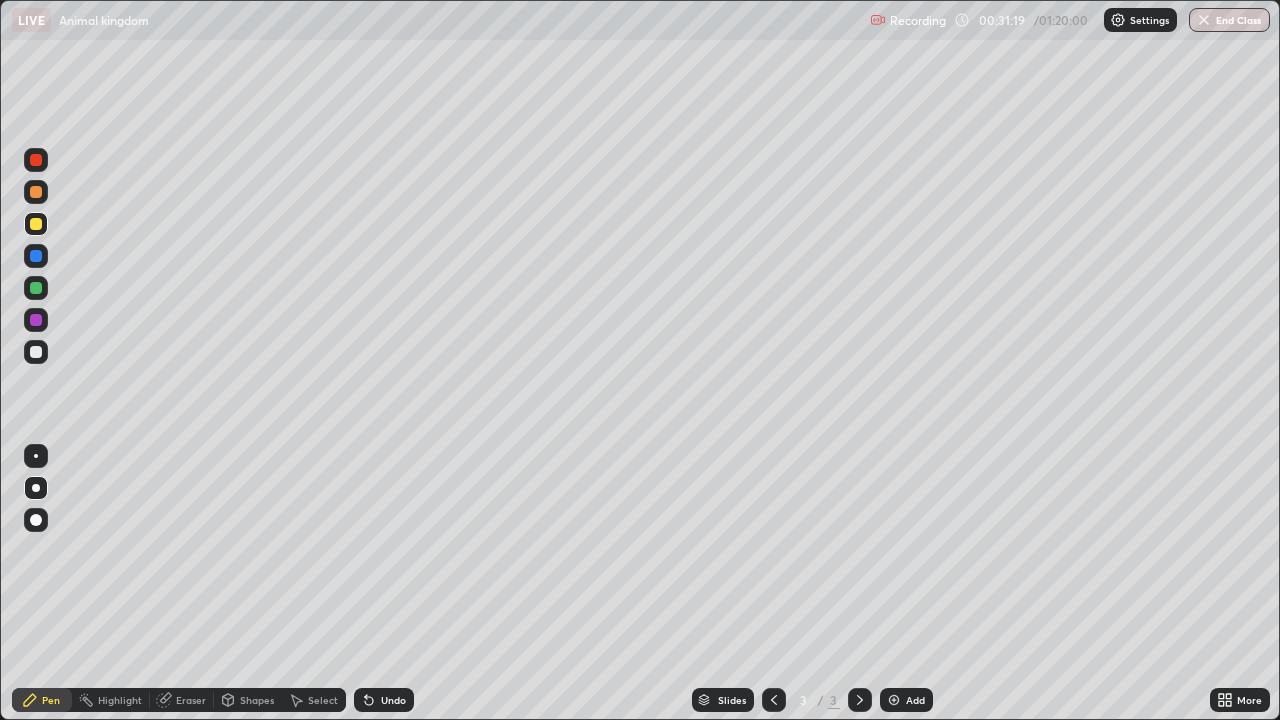 click at bounding box center [36, 352] 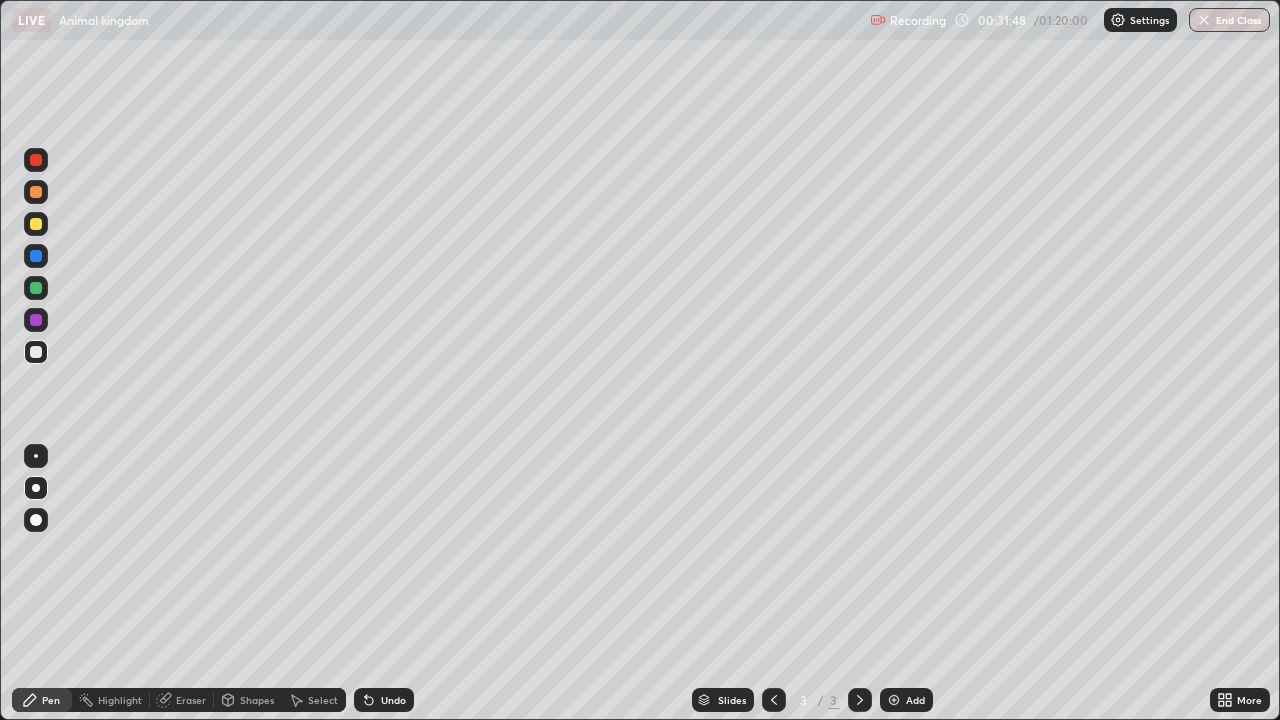 click on "Eraser" at bounding box center (182, 700) 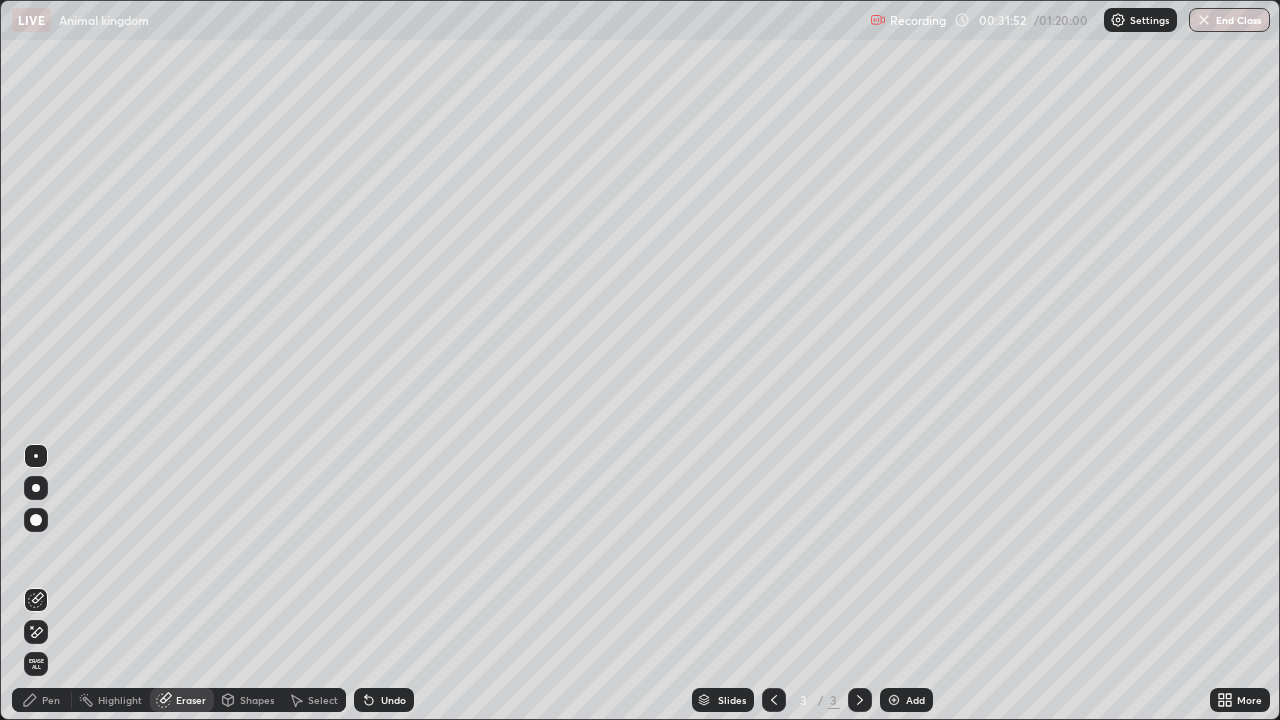 click on "Pen" at bounding box center [42, 700] 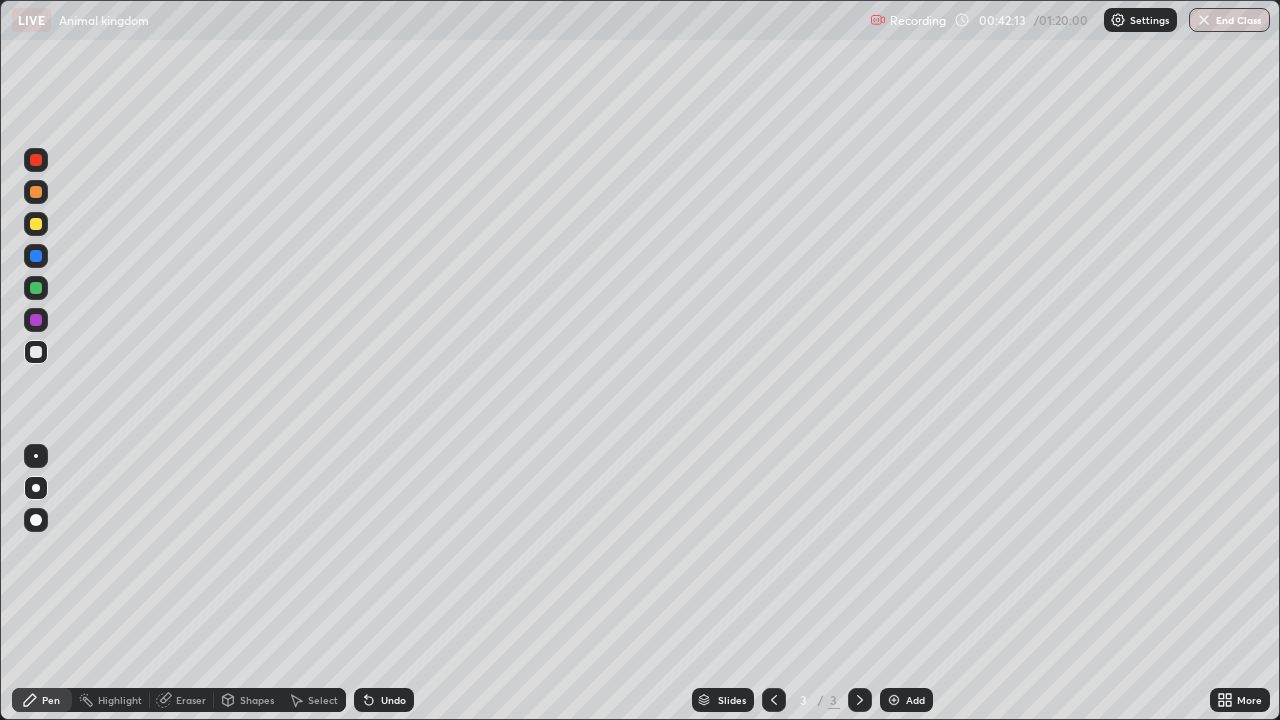 click at bounding box center [894, 700] 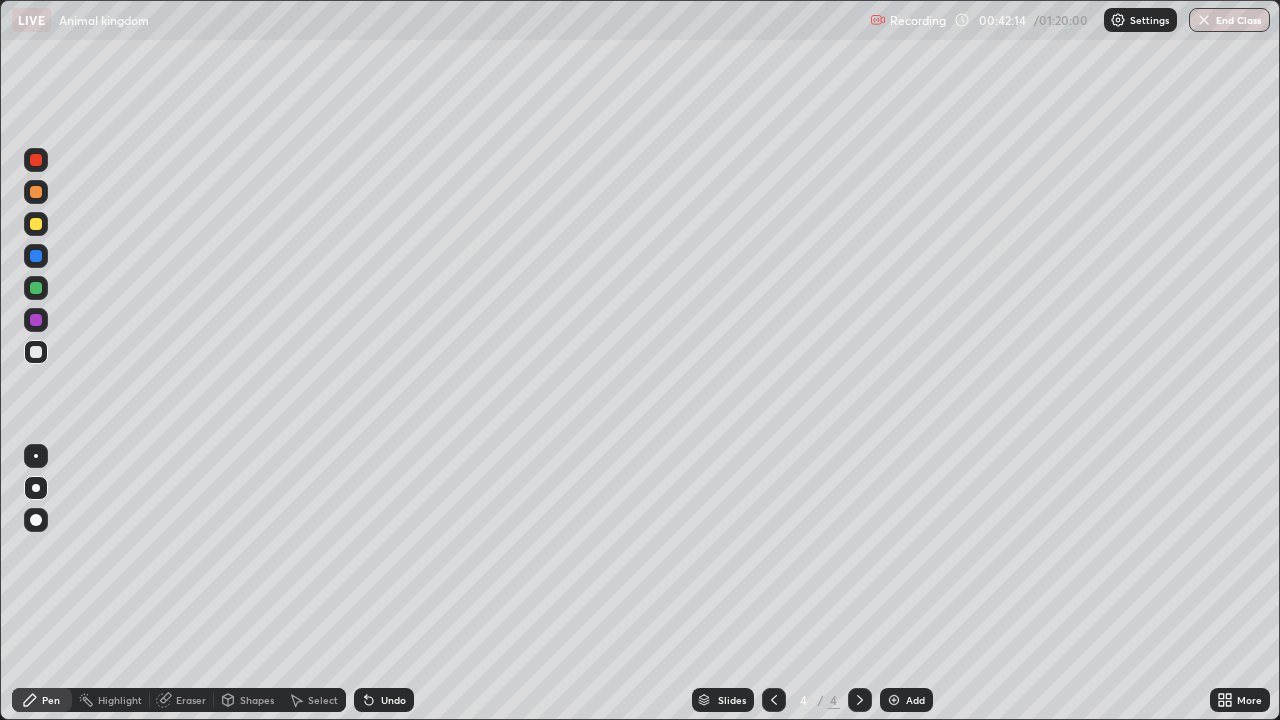 click at bounding box center (36, 224) 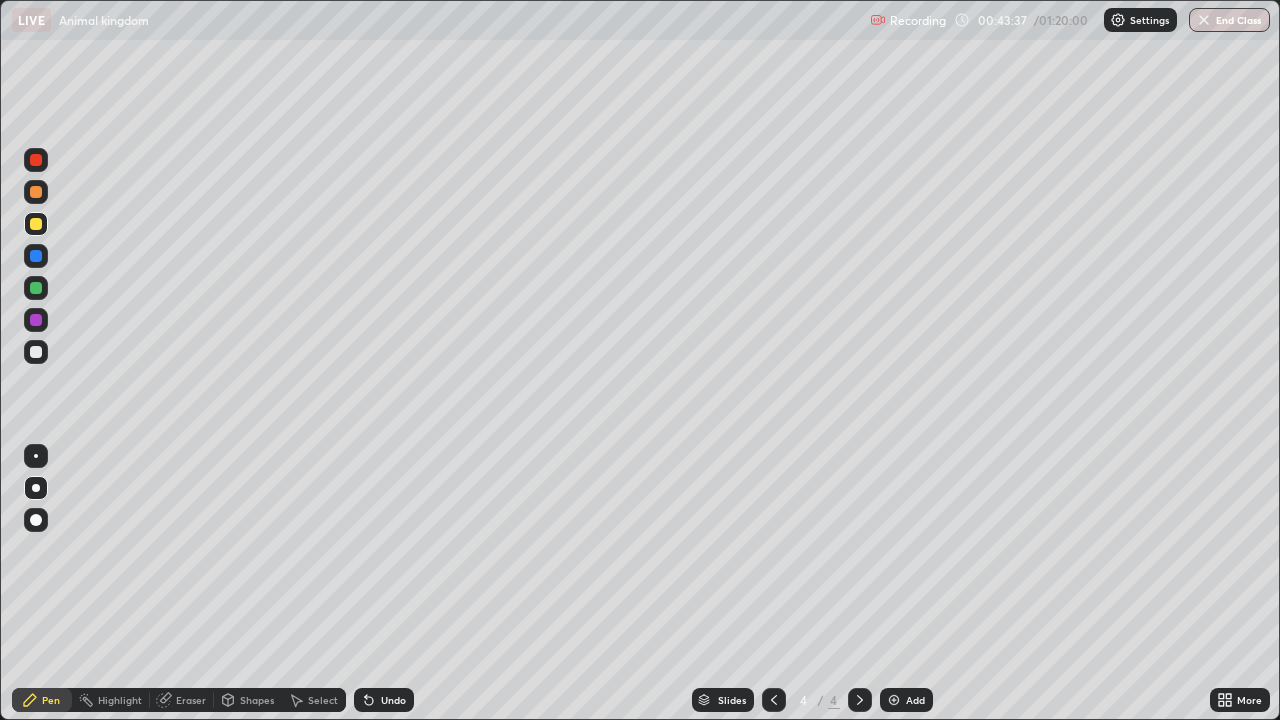 click at bounding box center [36, 352] 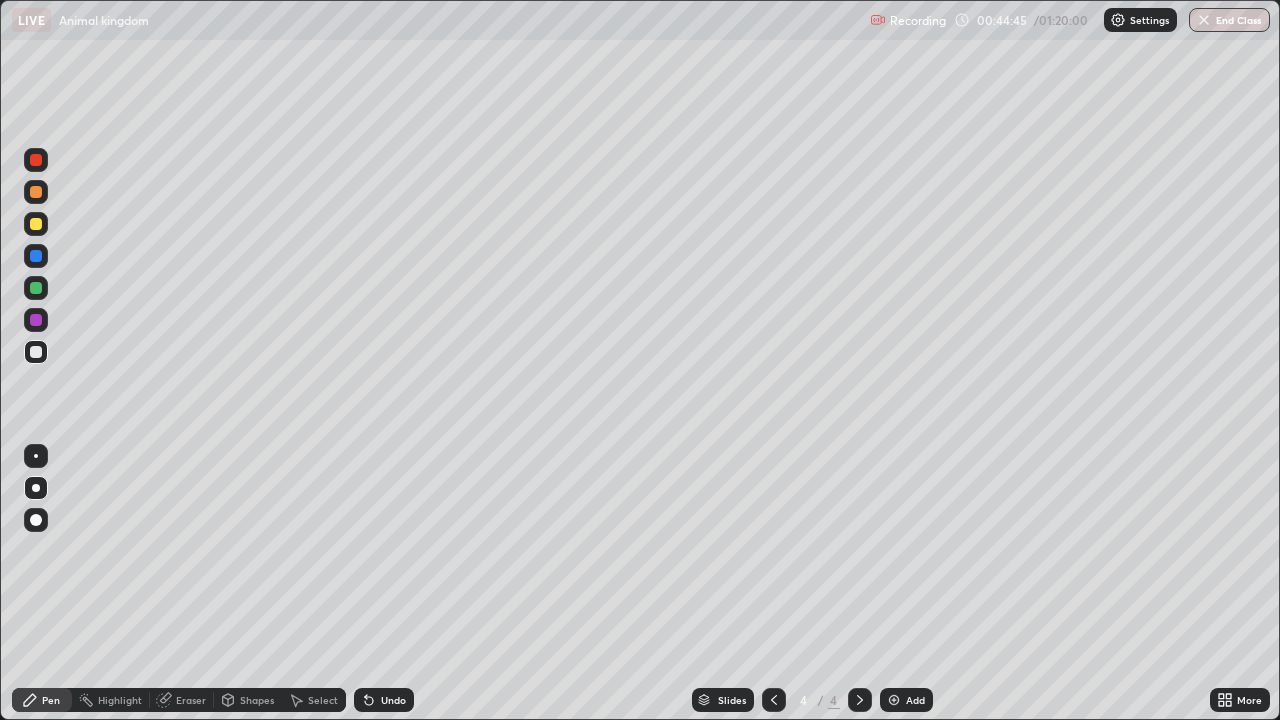 click at bounding box center (36, 224) 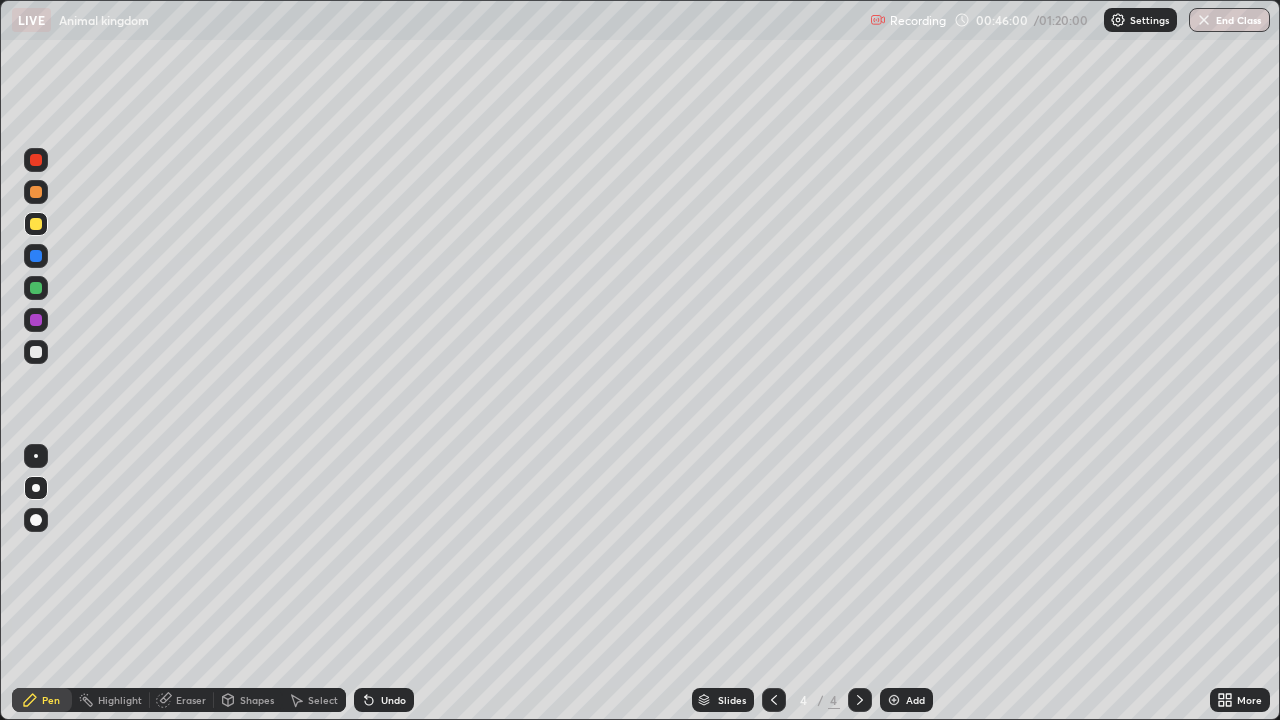 click on "Undo" at bounding box center [384, 700] 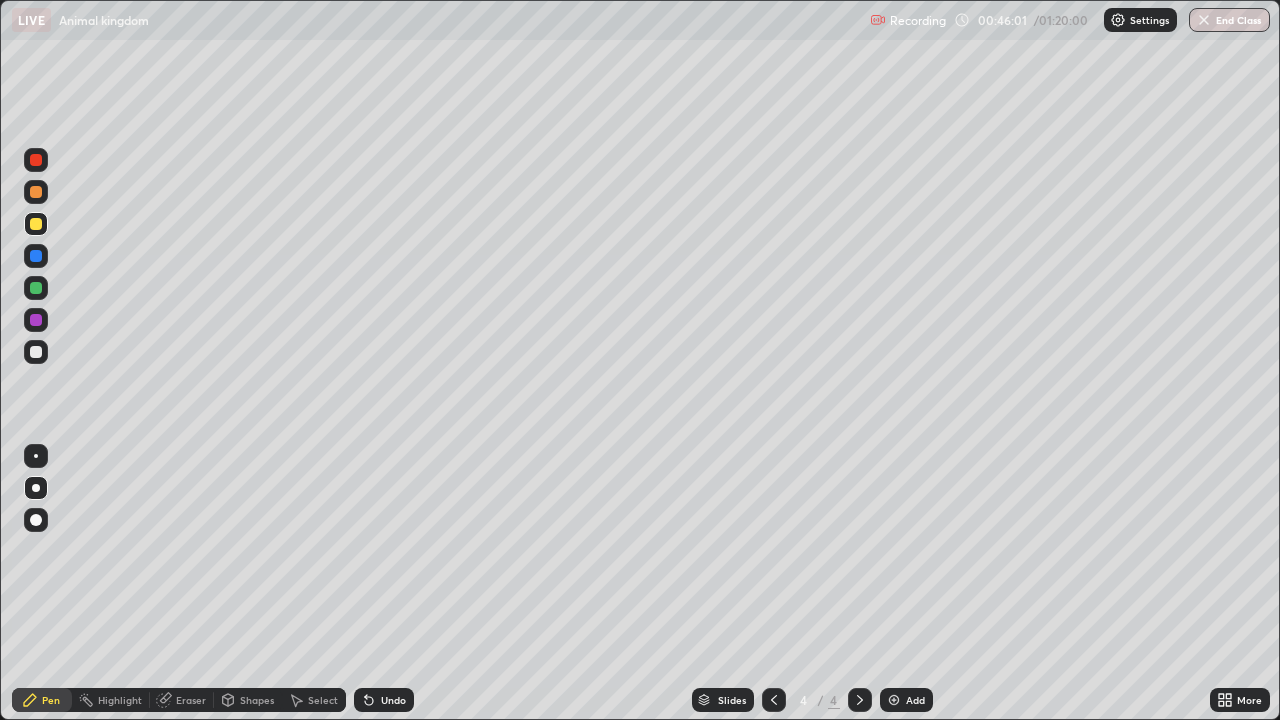 click 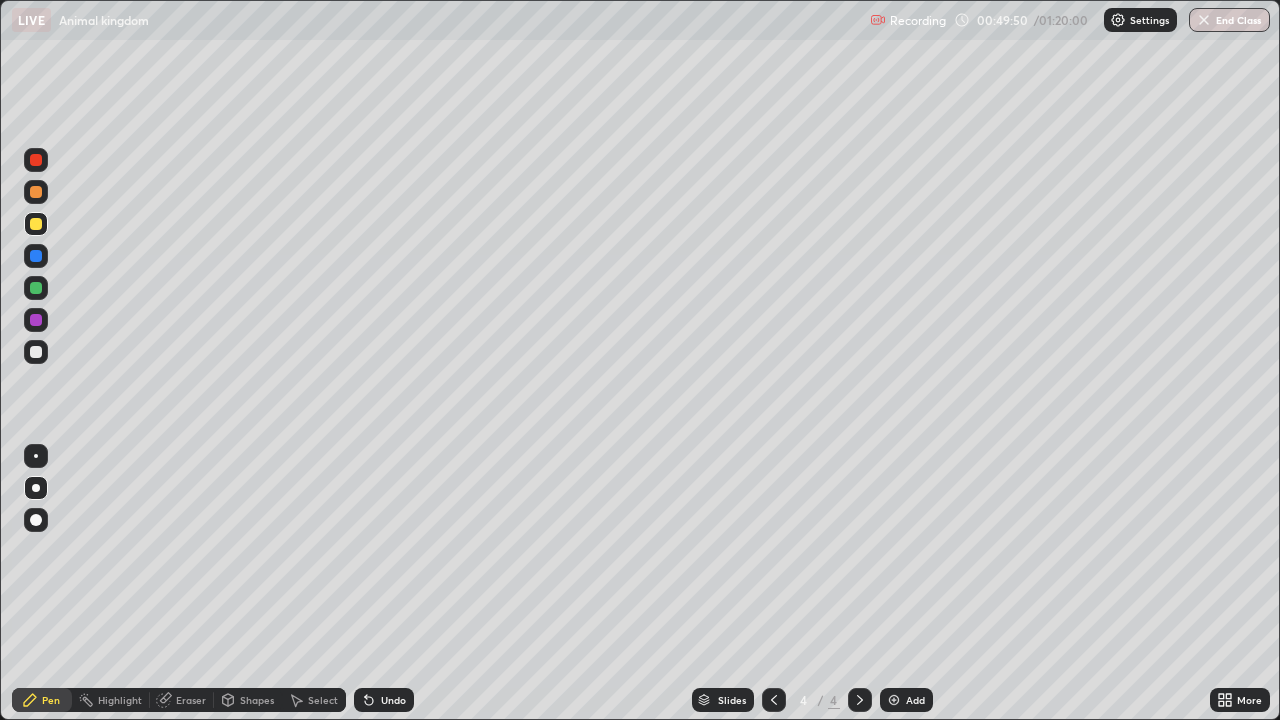 click at bounding box center [894, 700] 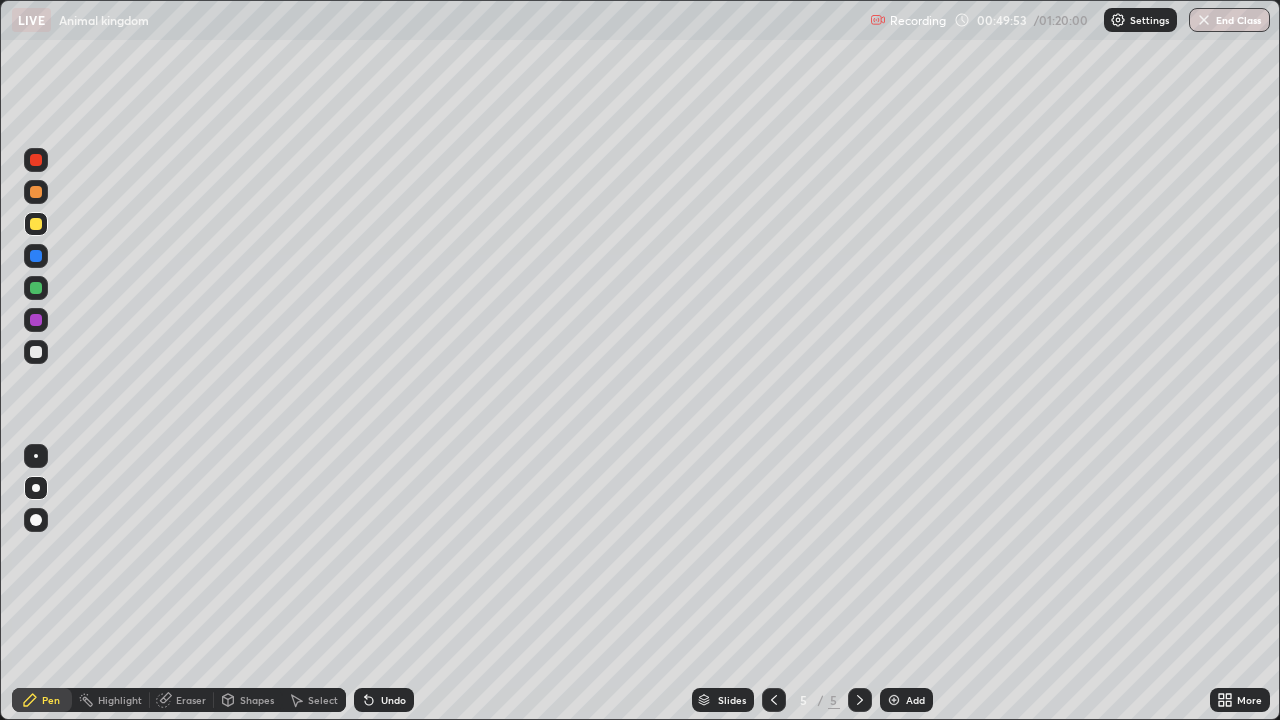 click at bounding box center (36, 352) 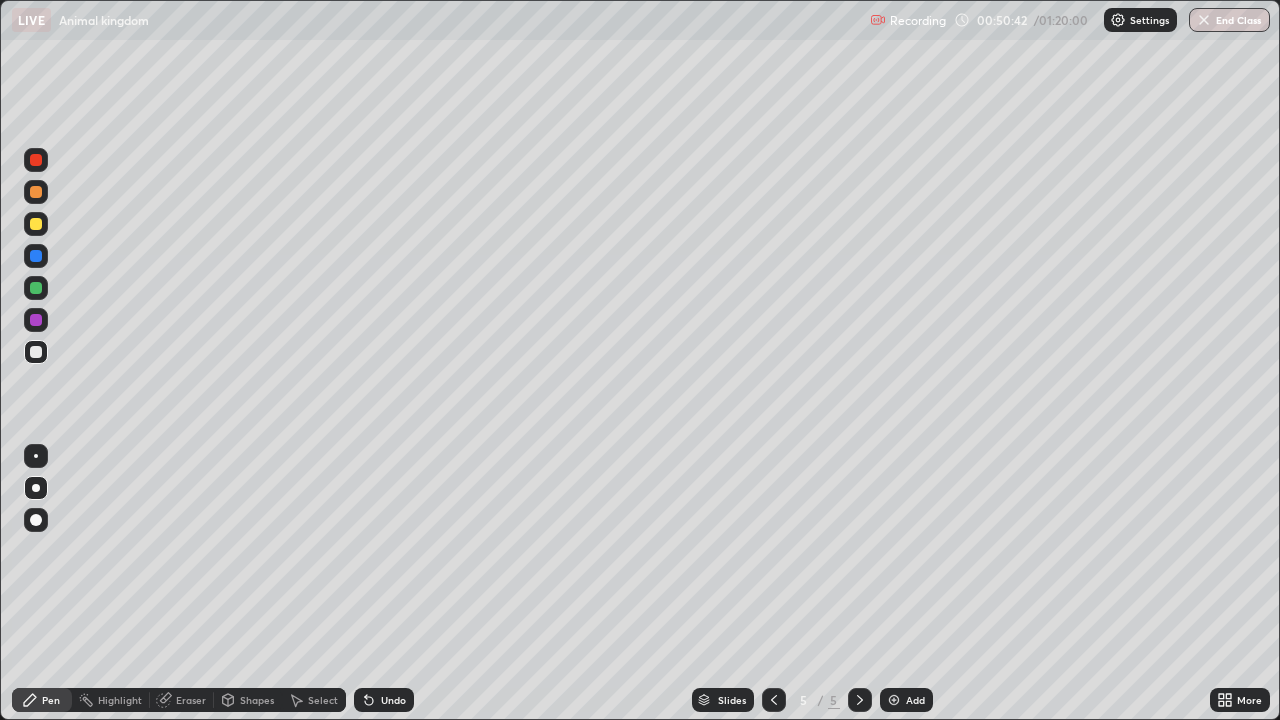 click at bounding box center (36, 192) 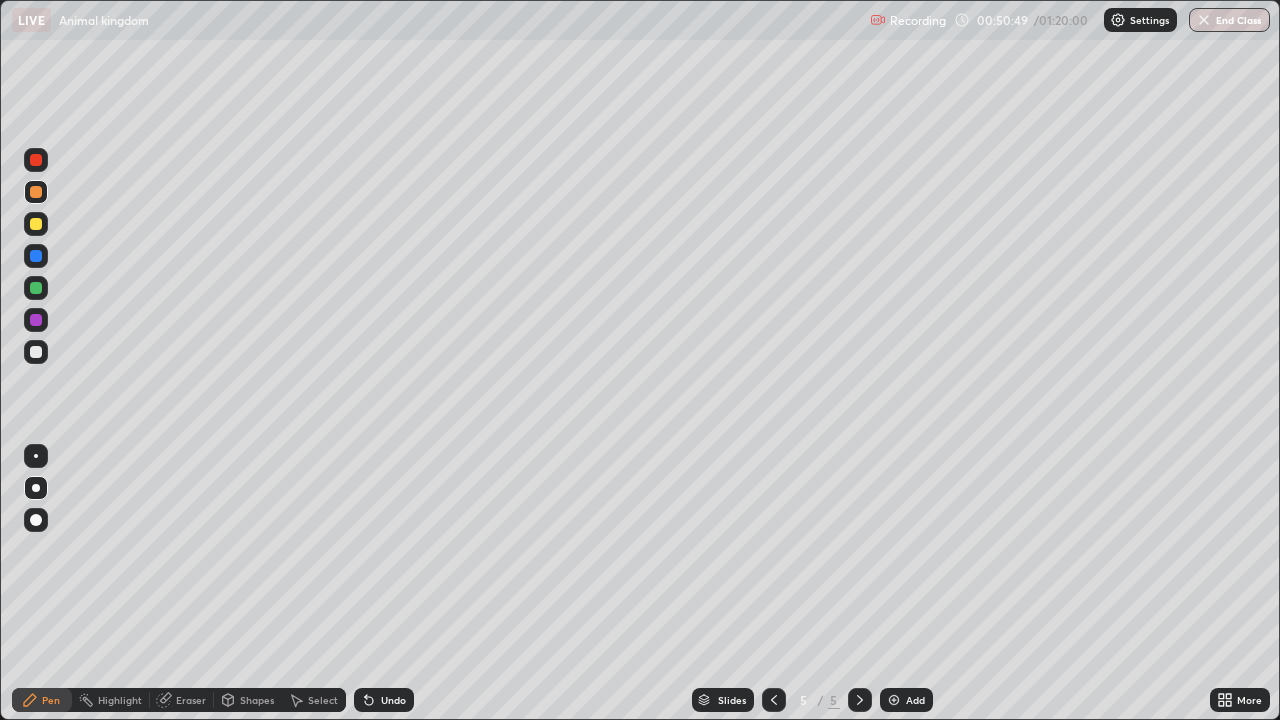 click at bounding box center (36, 352) 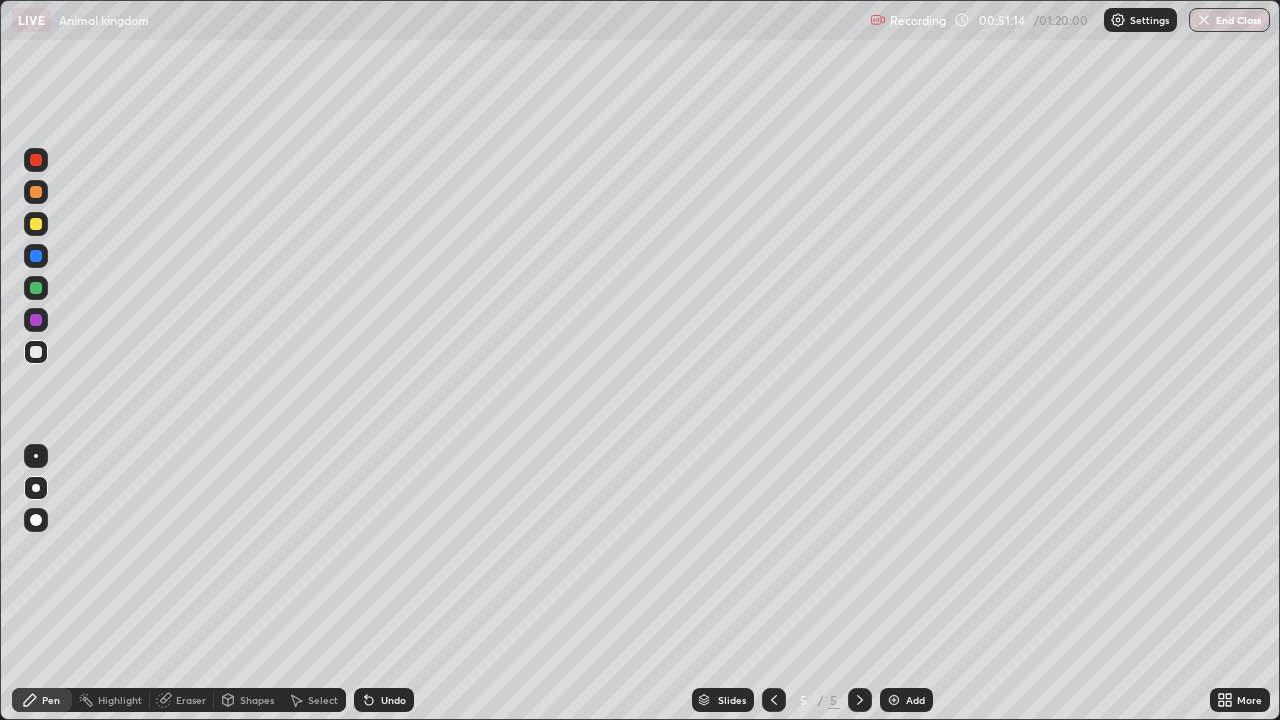 click at bounding box center (36, 224) 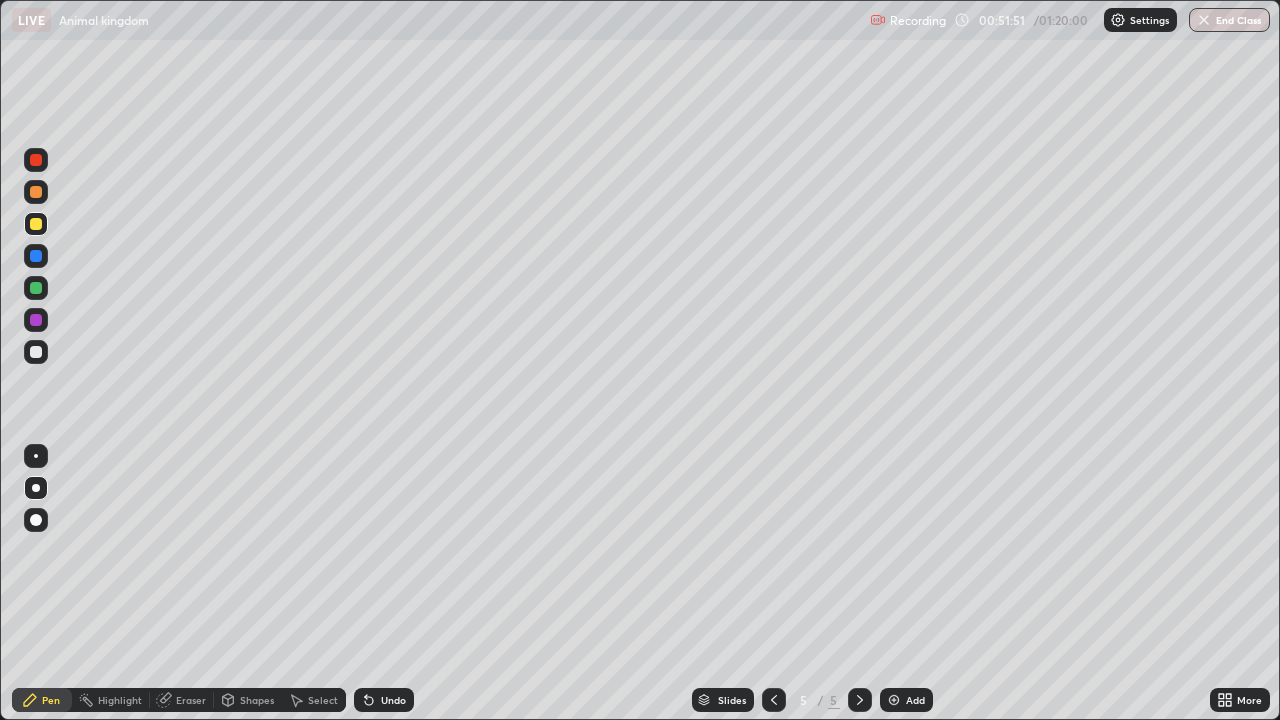 click at bounding box center (36, 352) 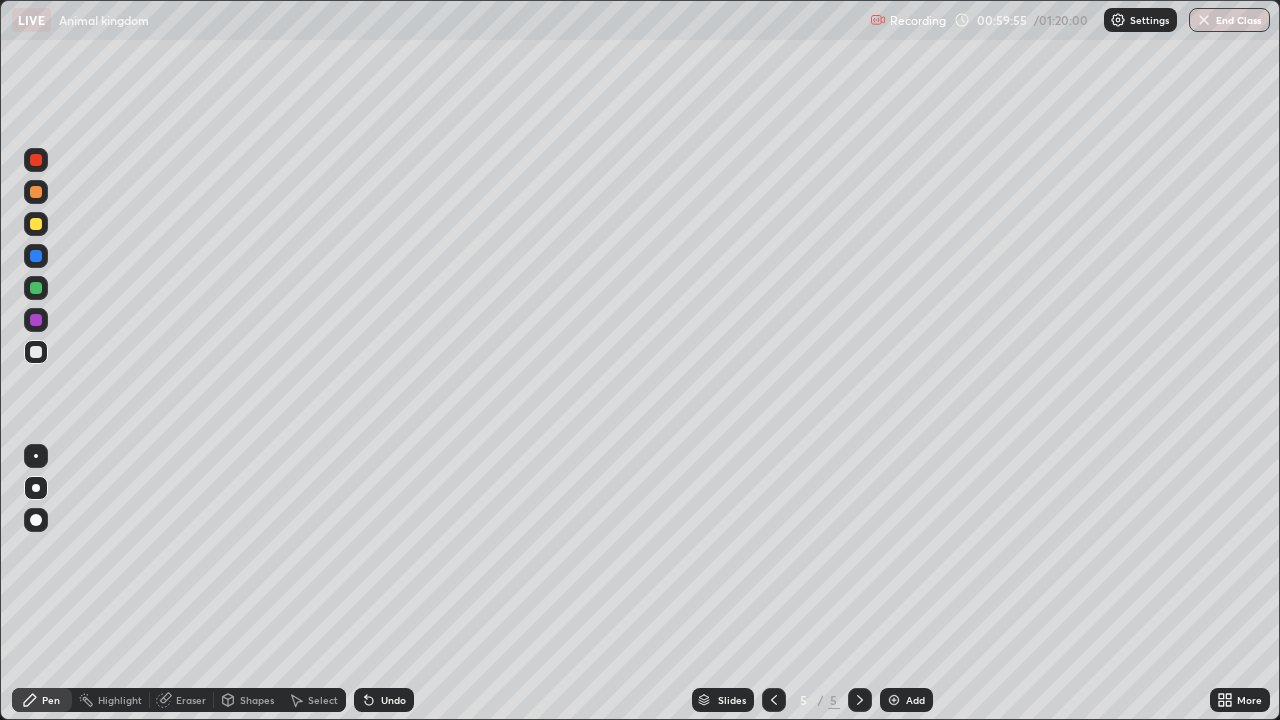 click at bounding box center [894, 700] 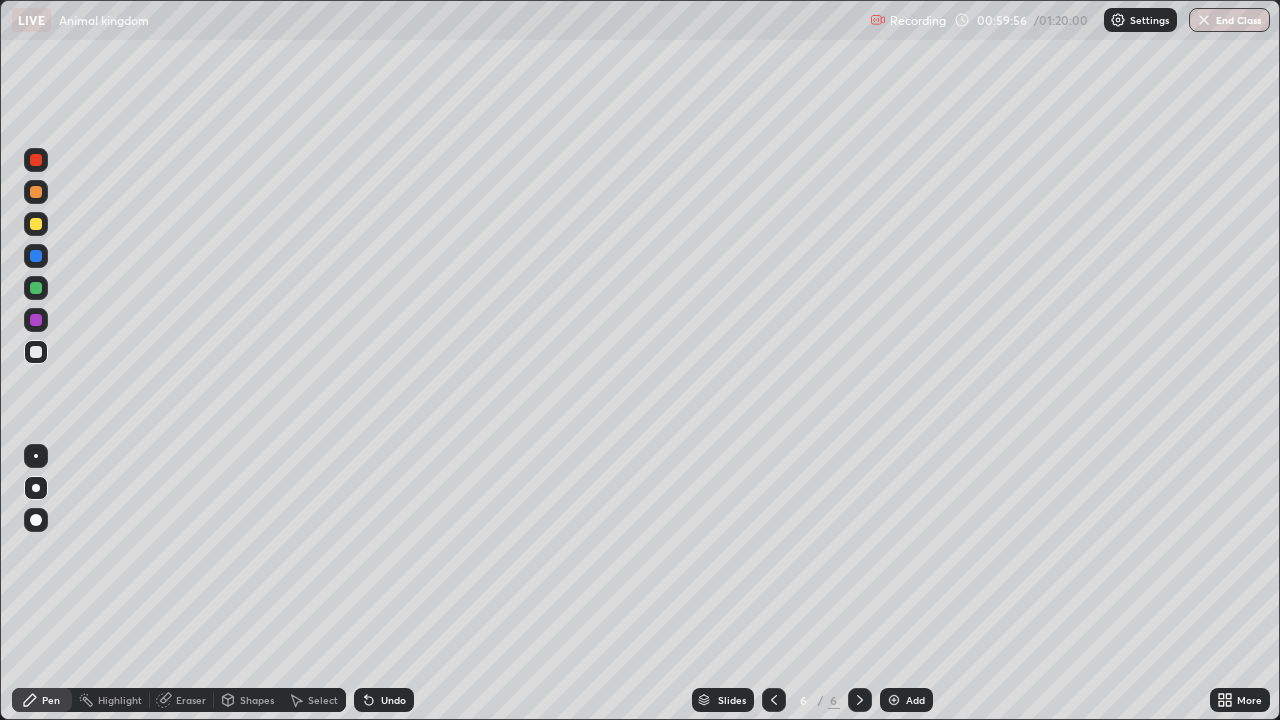 click at bounding box center (36, 192) 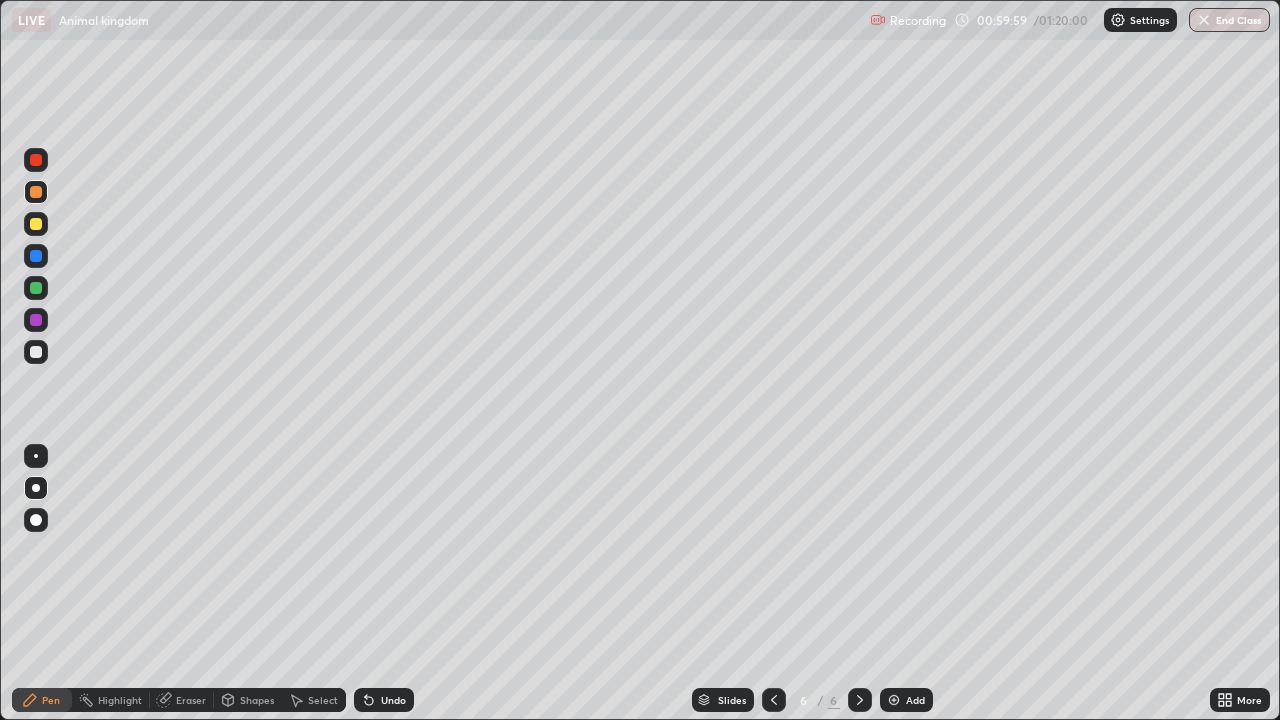 click 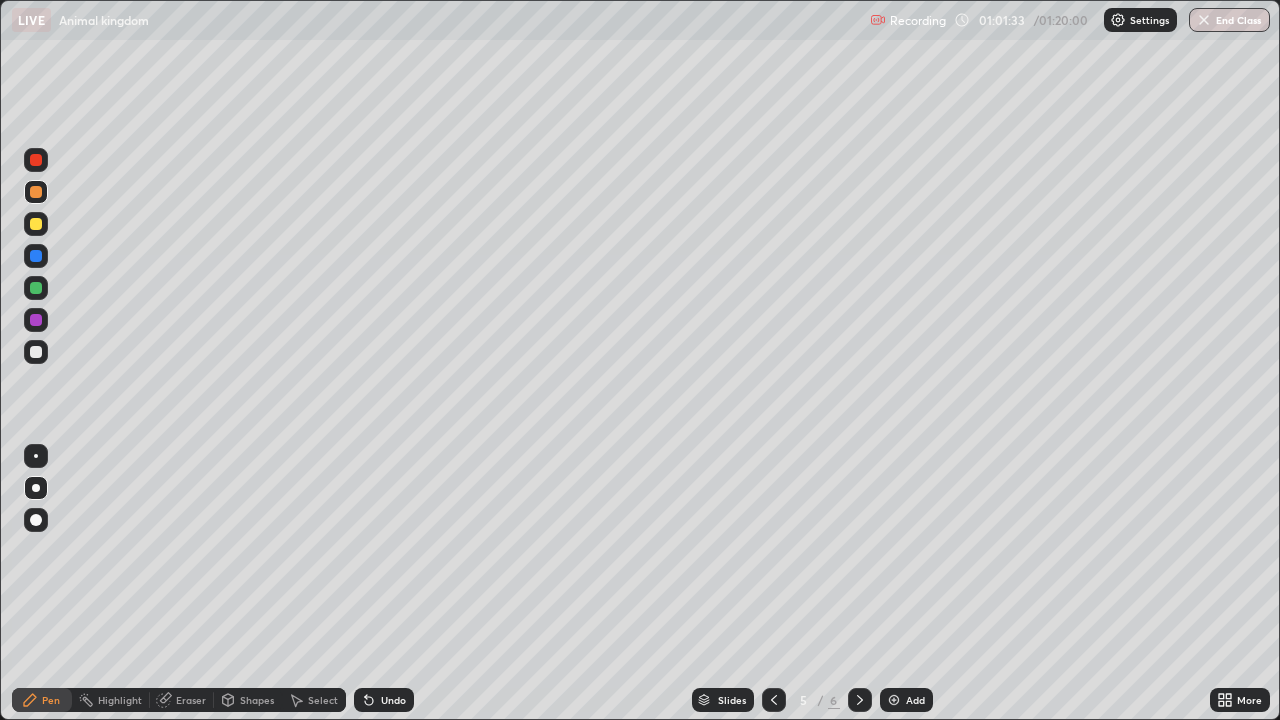 click on "Add" at bounding box center (915, 700) 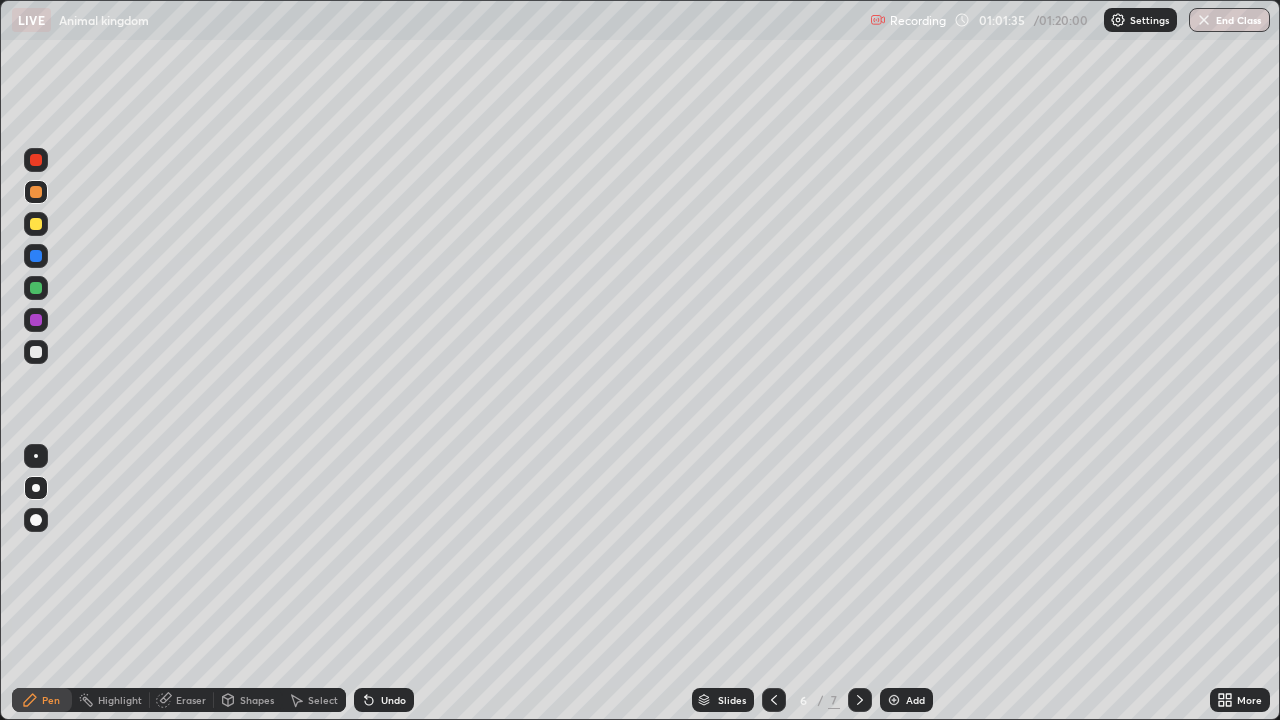 click at bounding box center [36, 224] 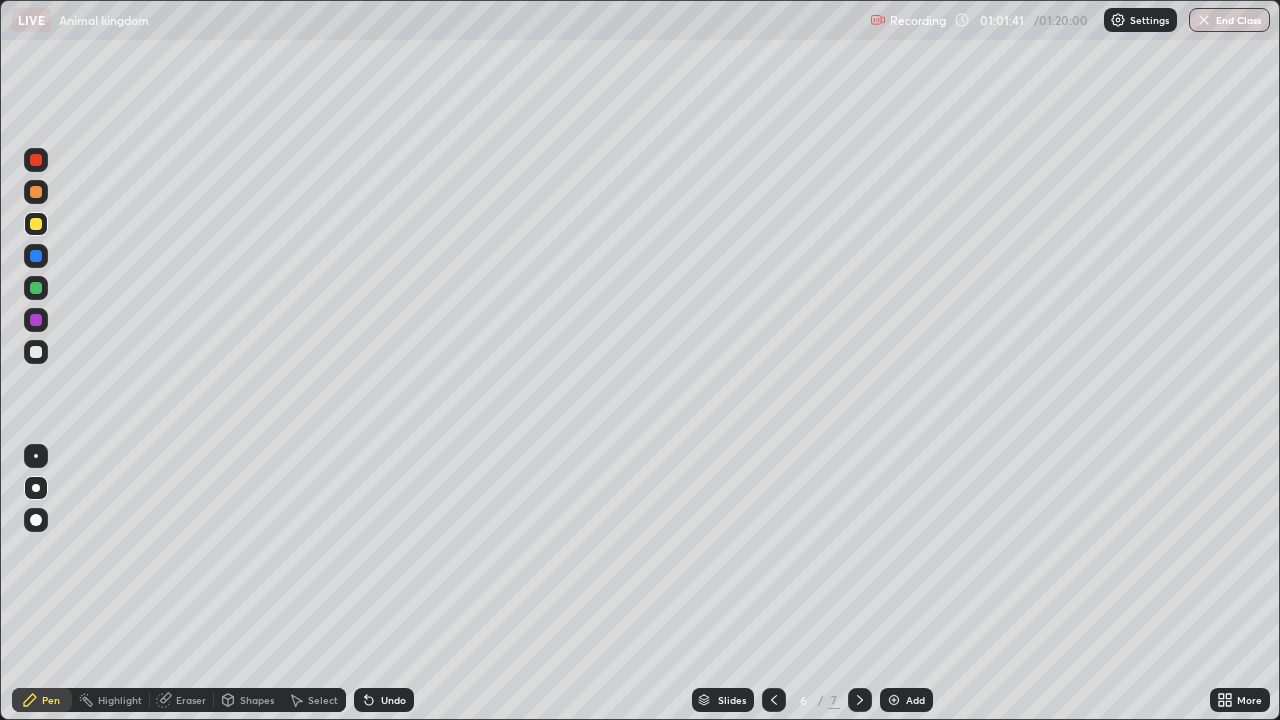 click at bounding box center [36, 352] 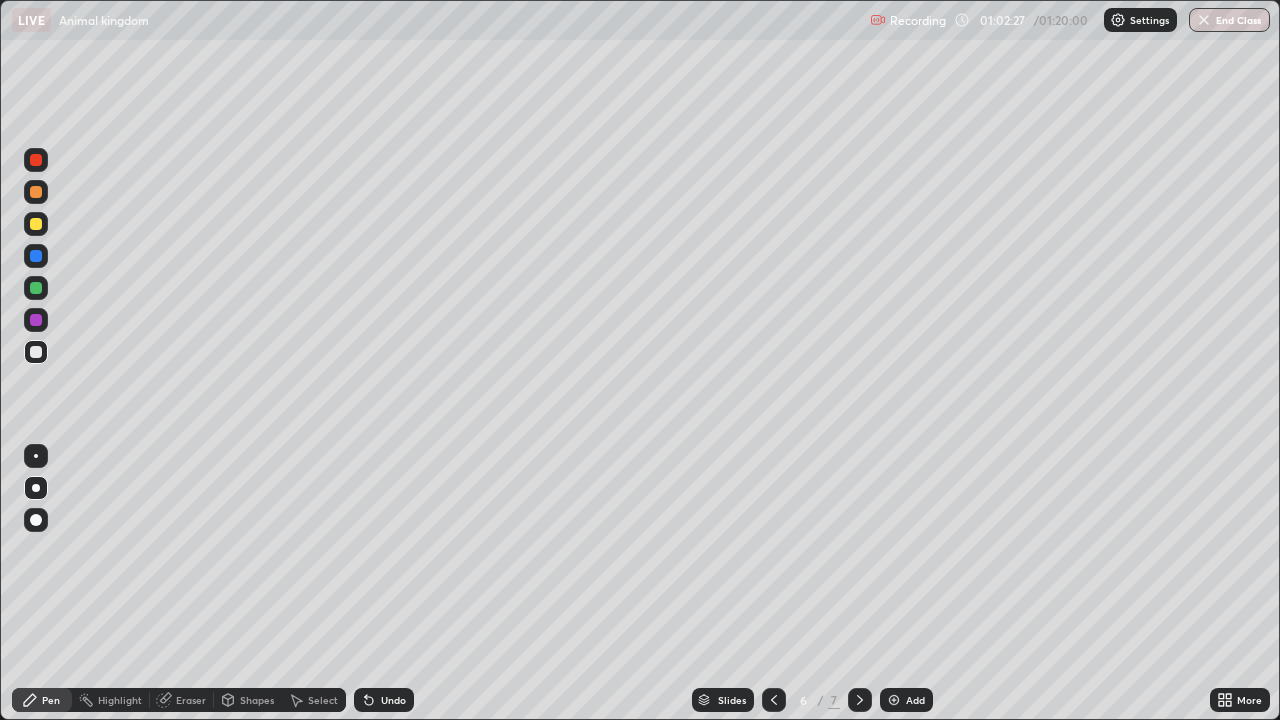 click at bounding box center [36, 224] 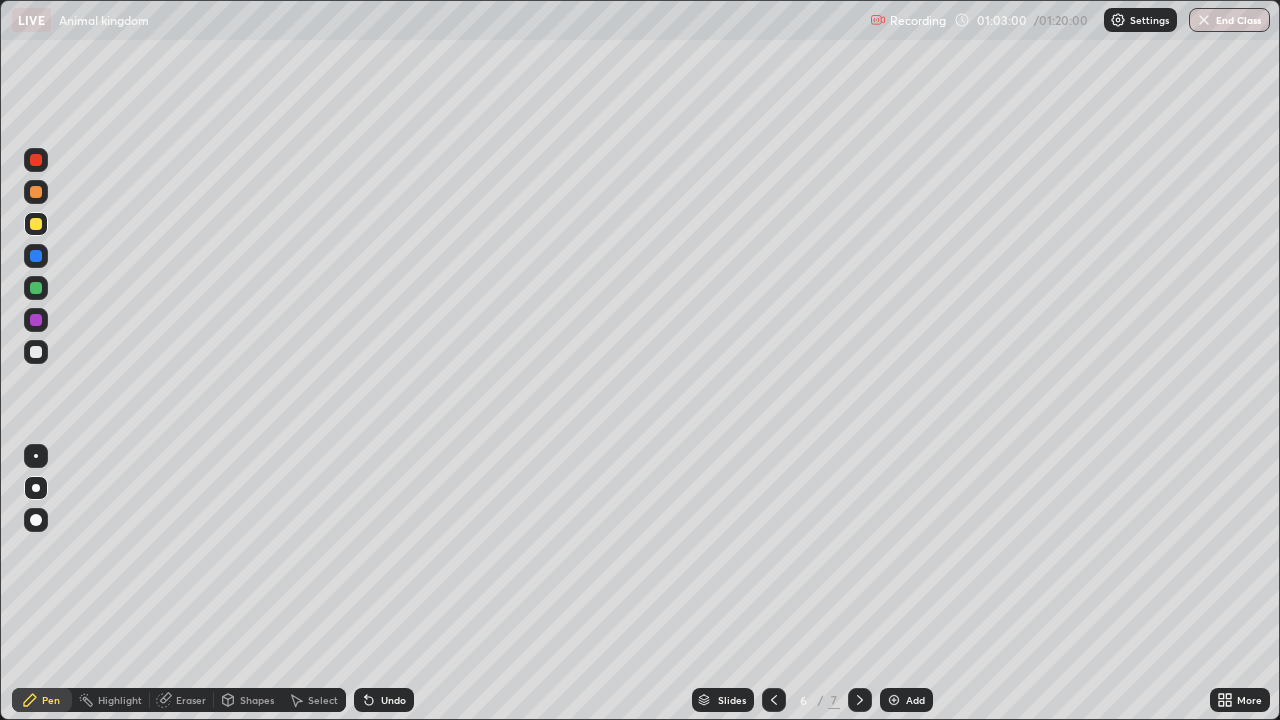 click at bounding box center [36, 352] 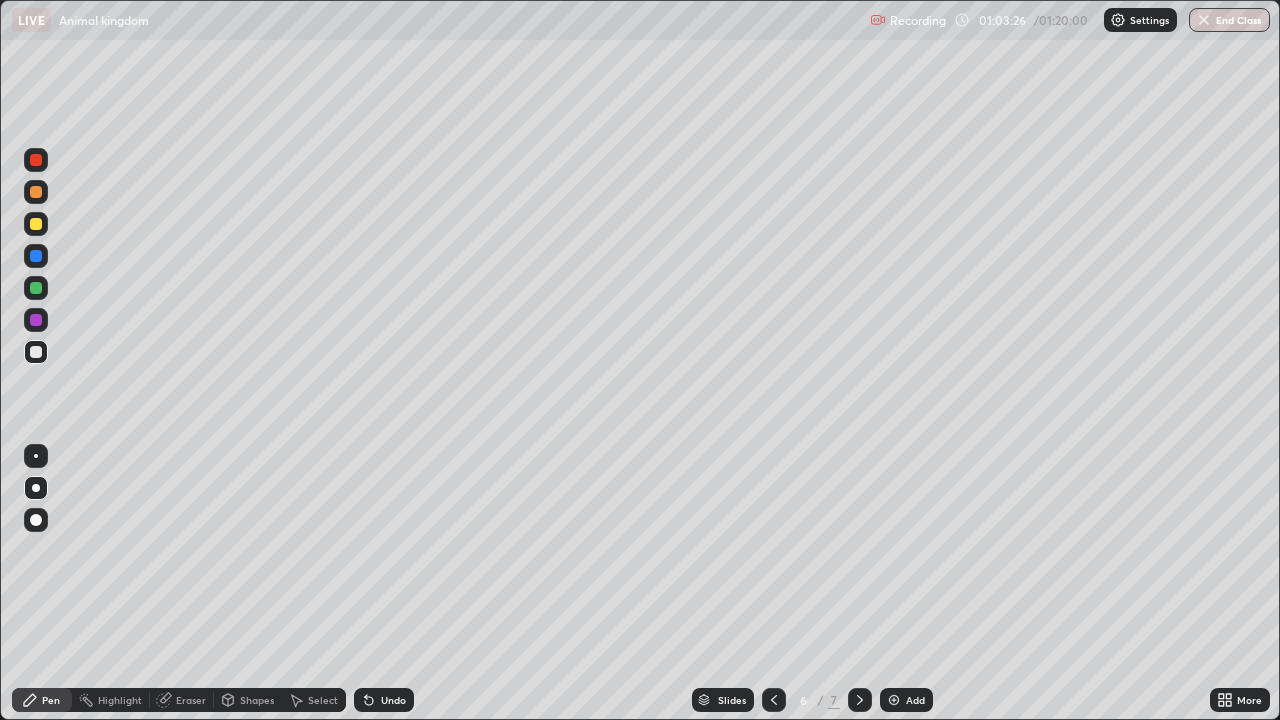 click on "Undo" at bounding box center (384, 700) 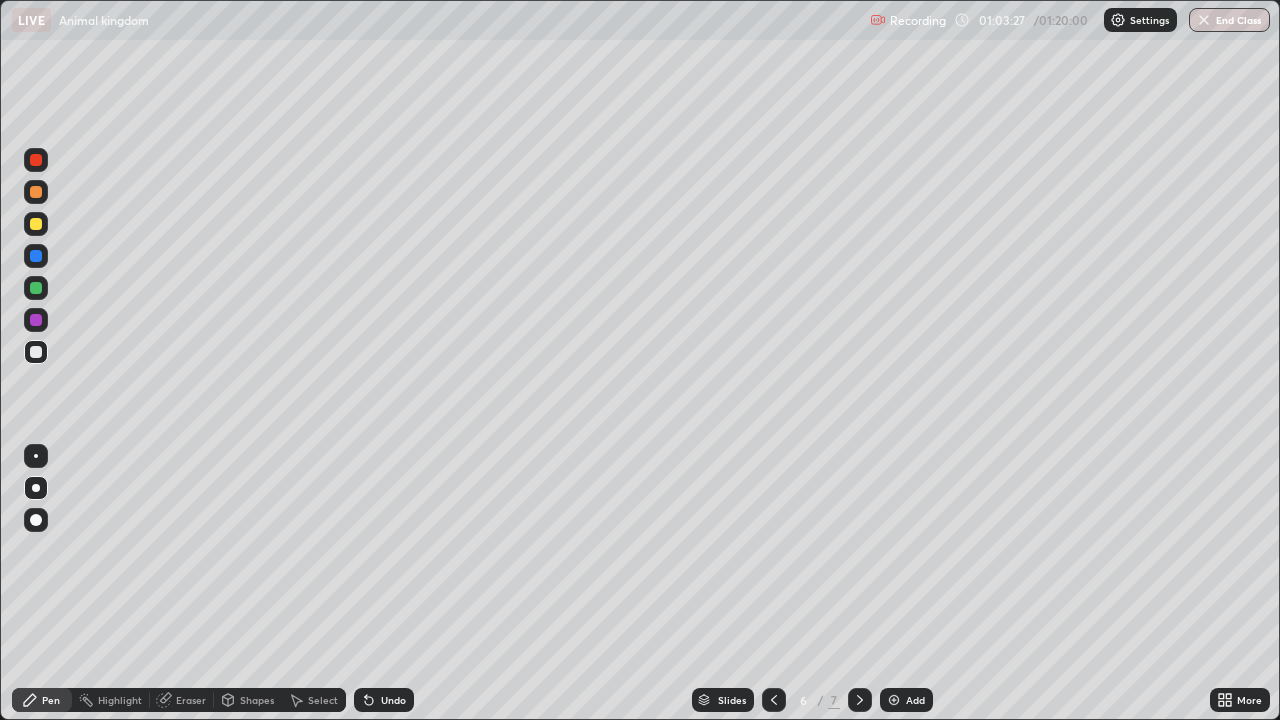 click on "Undo" at bounding box center [384, 700] 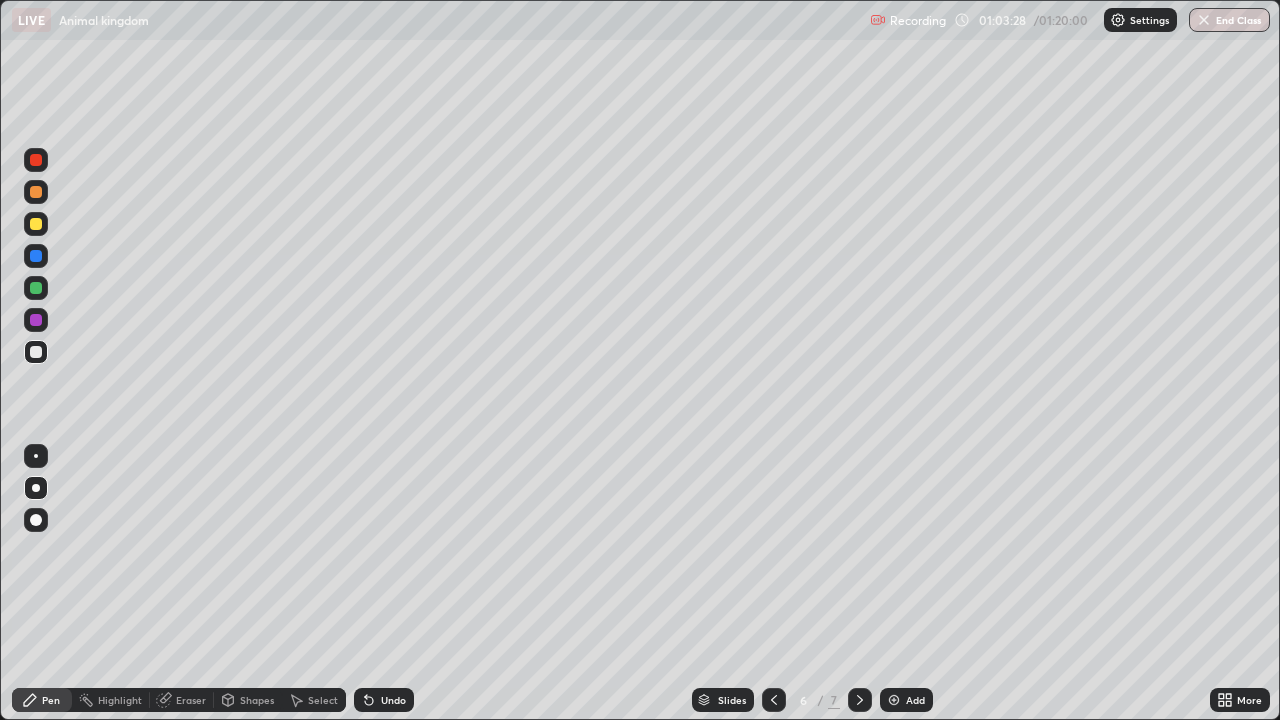 click on "Undo" at bounding box center [393, 700] 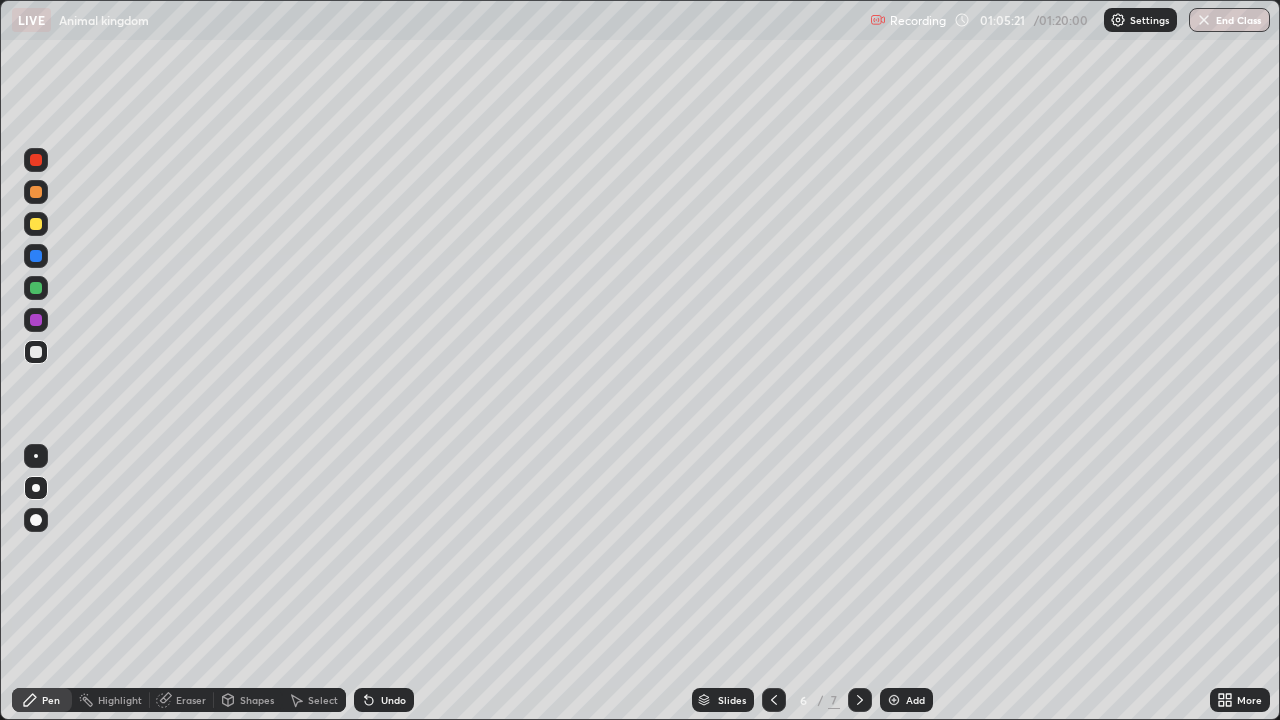 click on "Eraser" at bounding box center [191, 700] 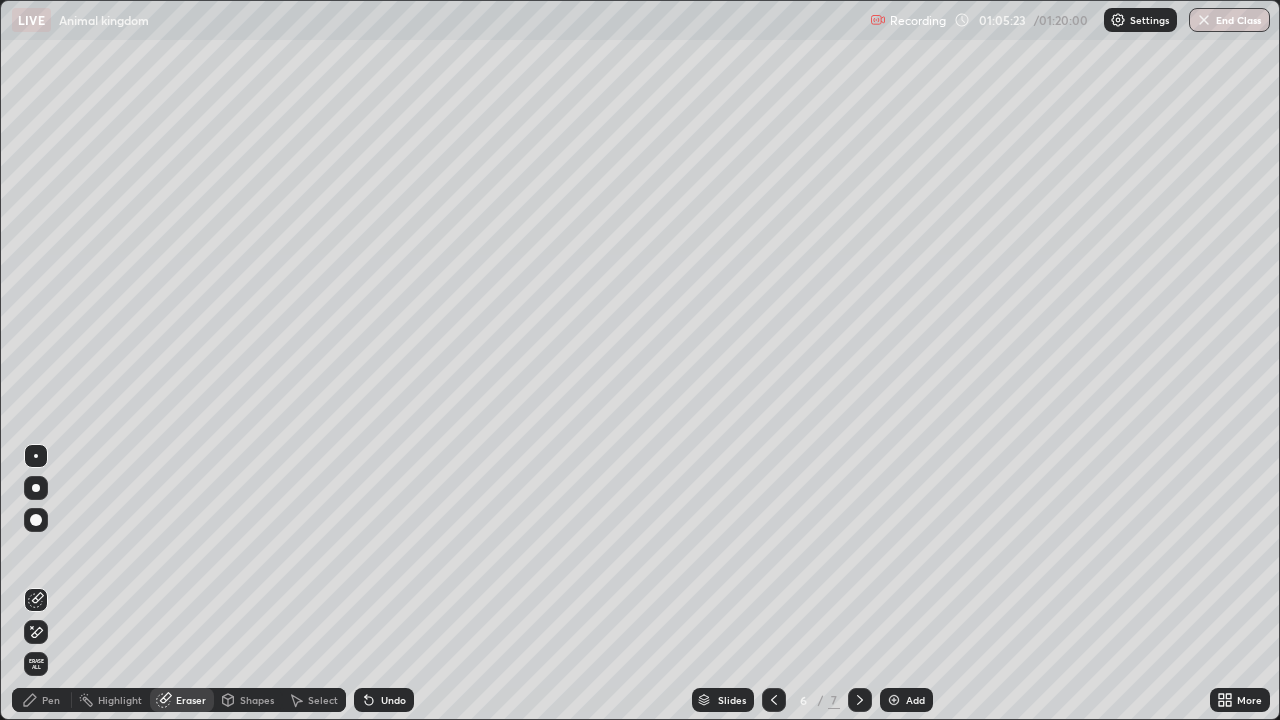 click on "Pen" at bounding box center (51, 700) 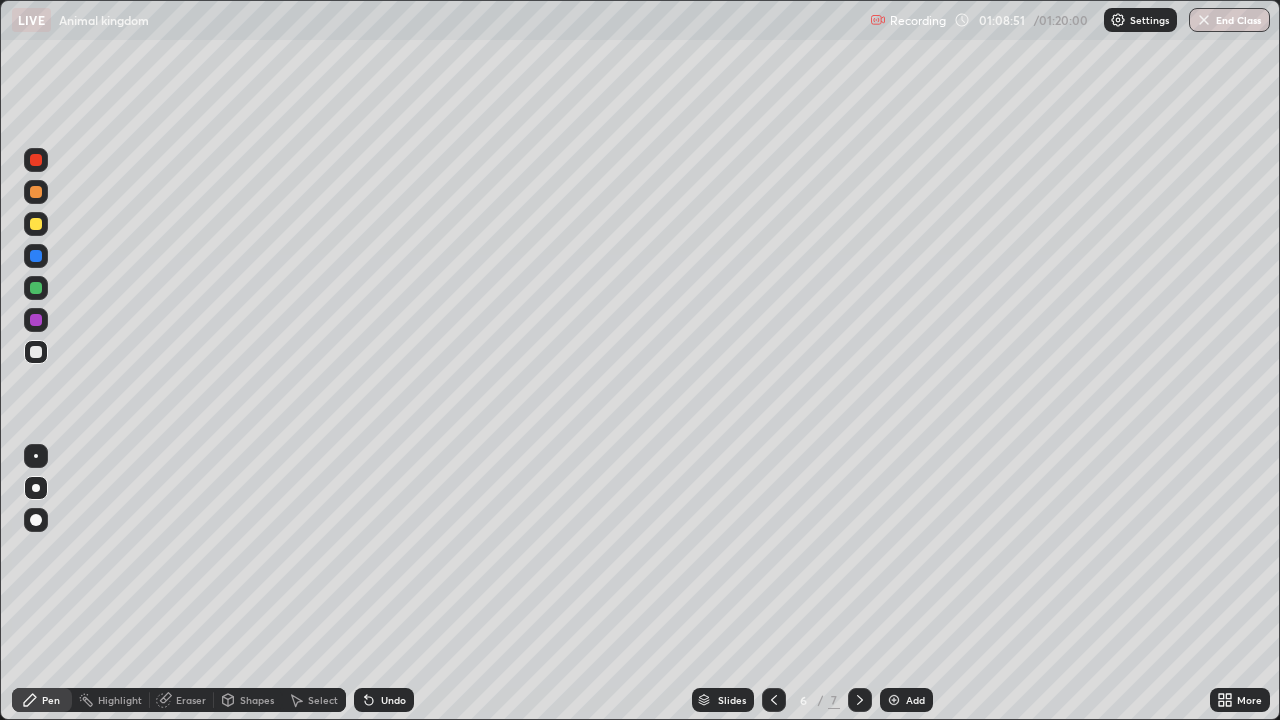 click 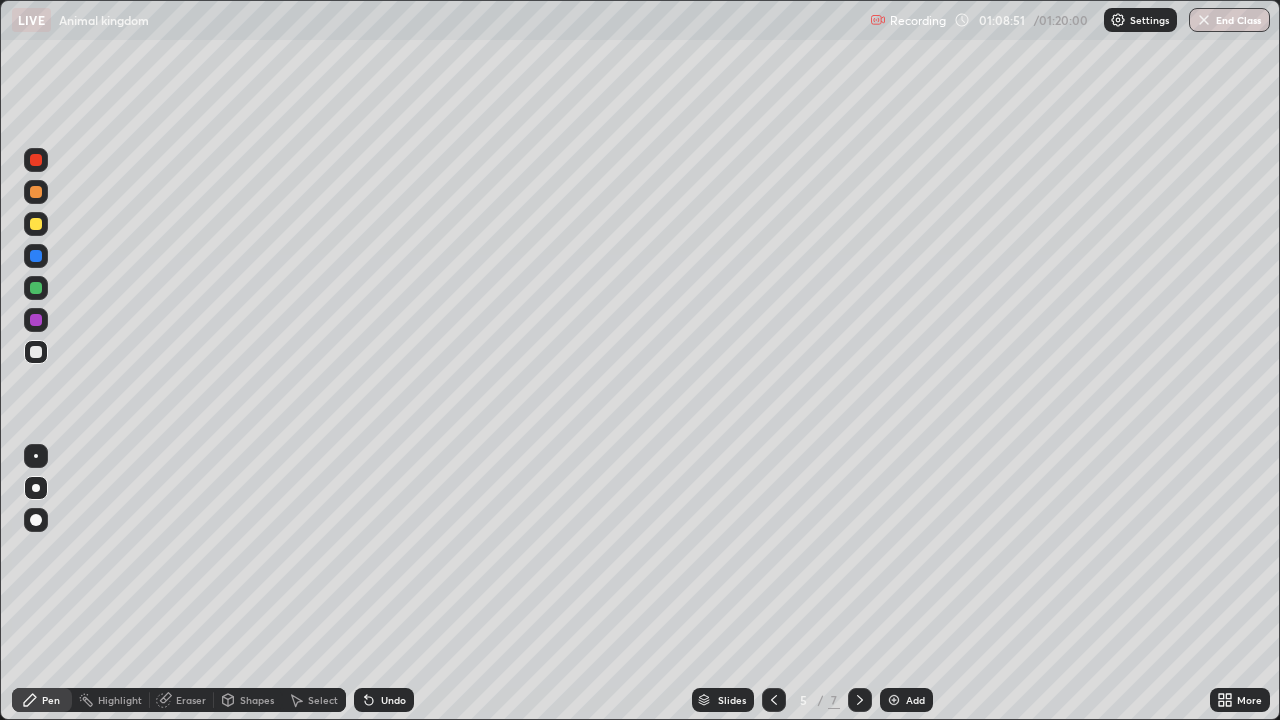 click at bounding box center (774, 700) 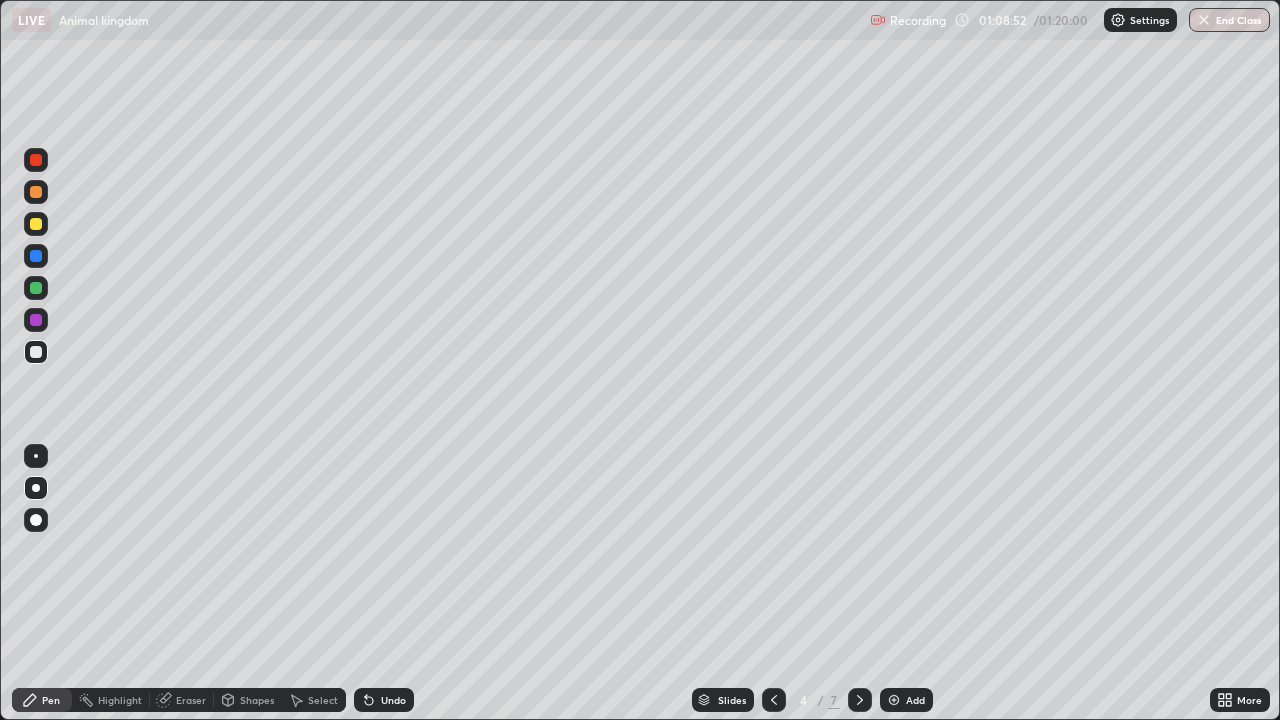click 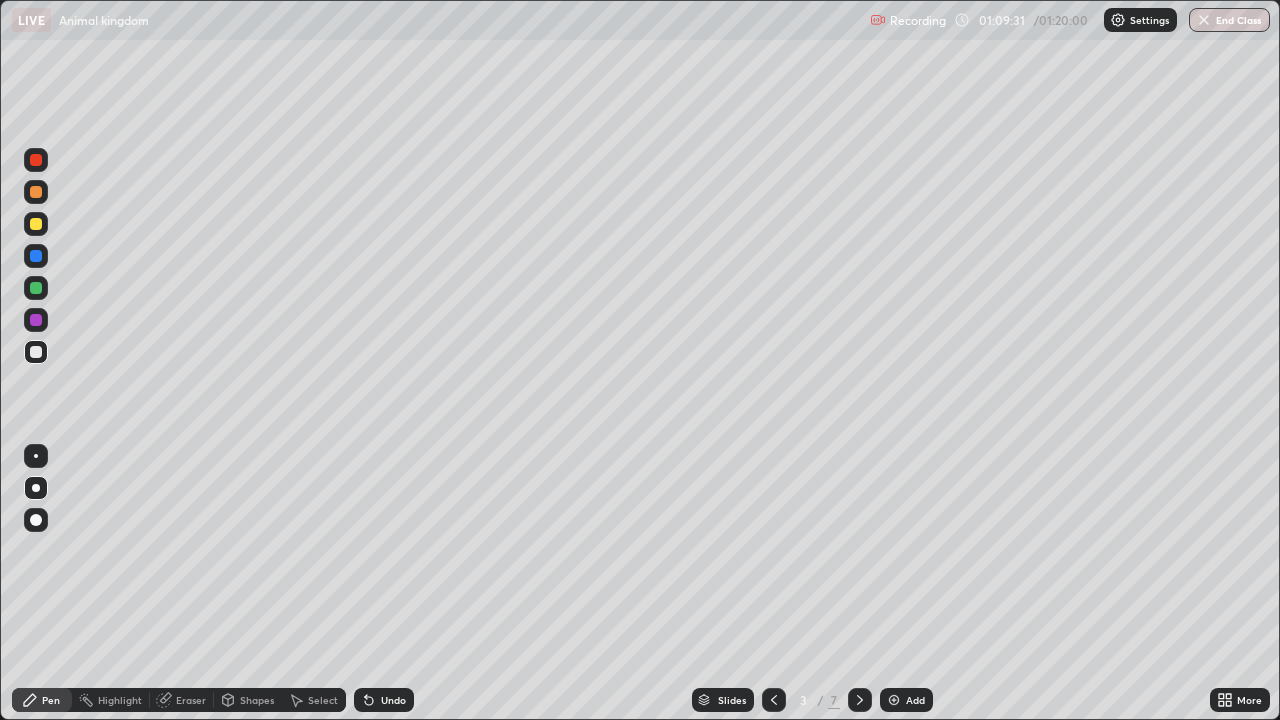 click 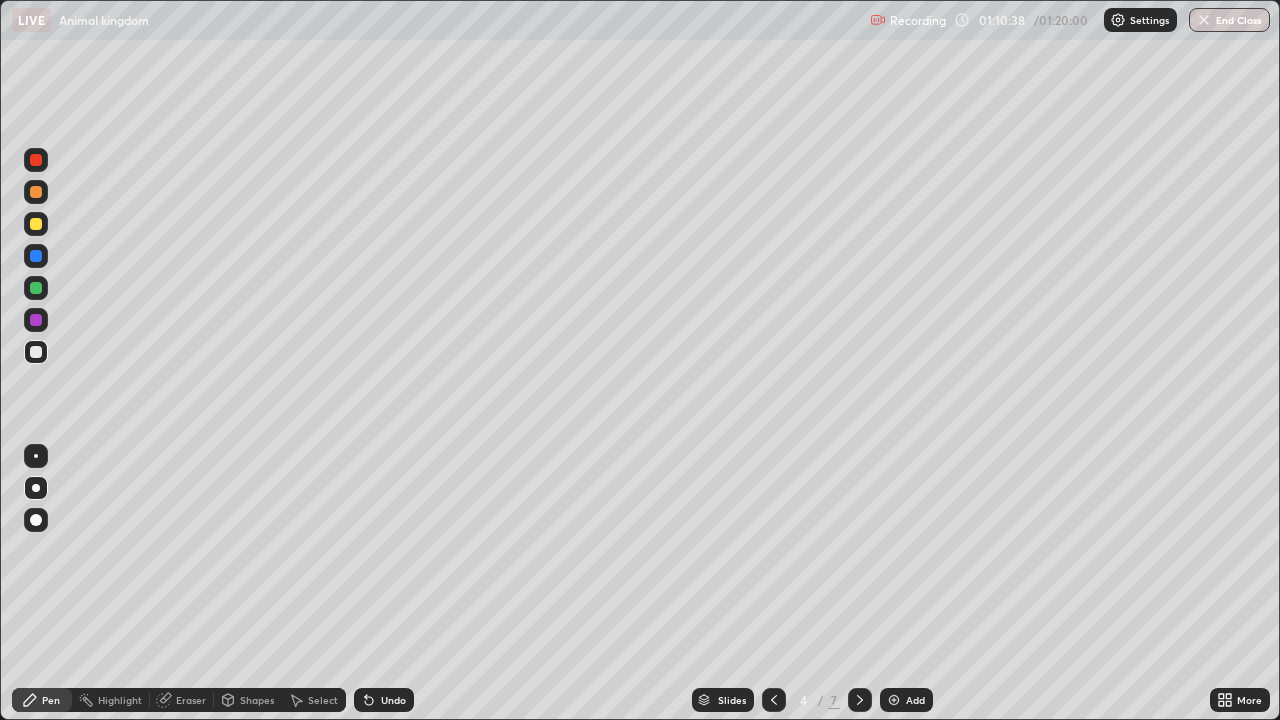 click 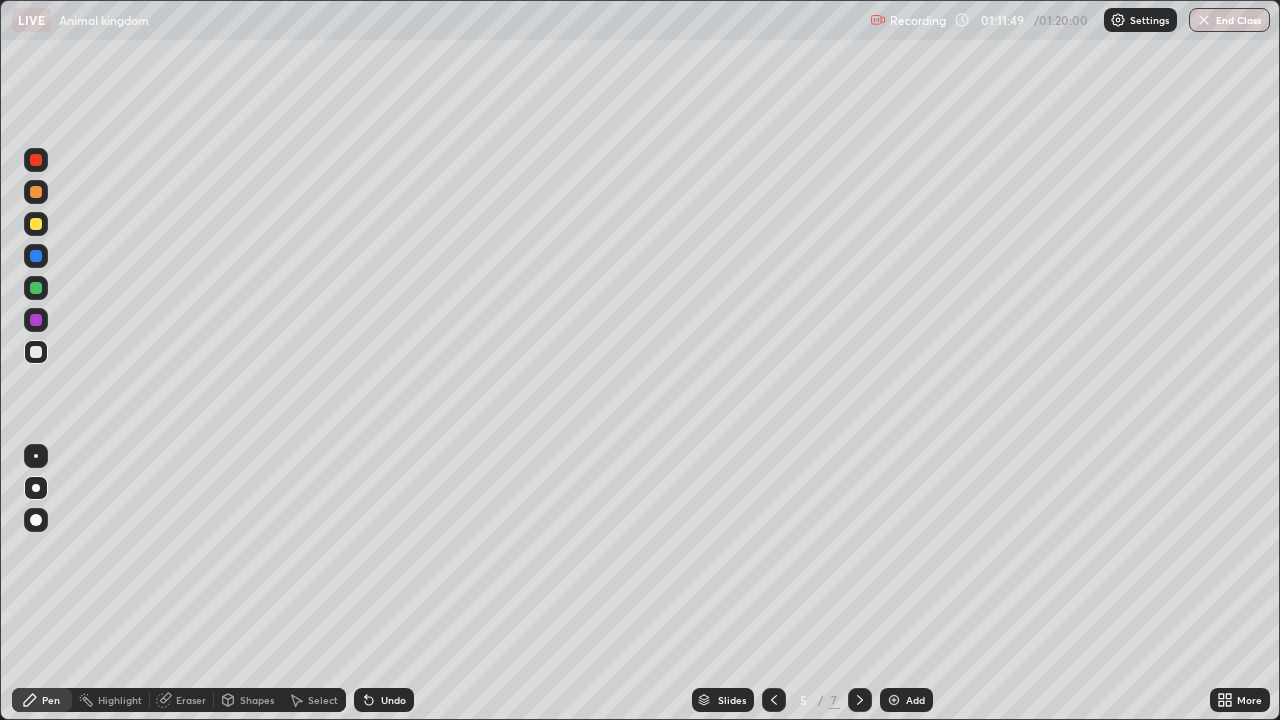 click 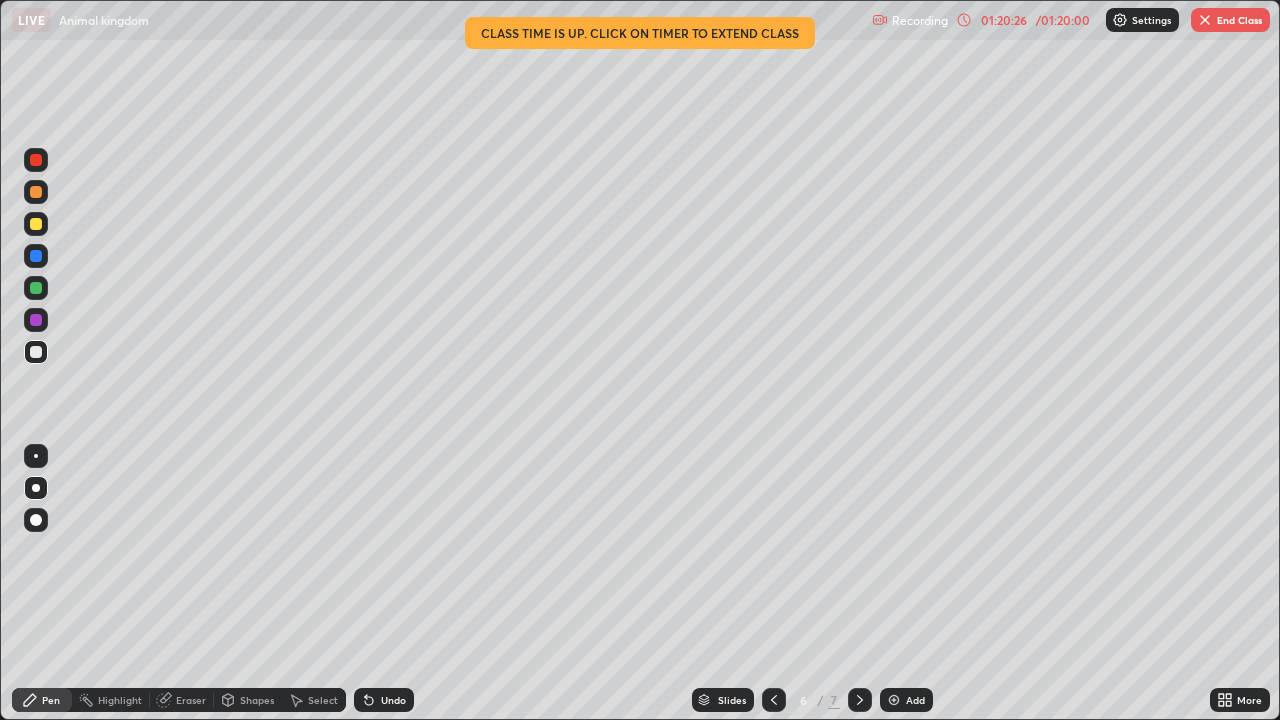 click at bounding box center (1205, 20) 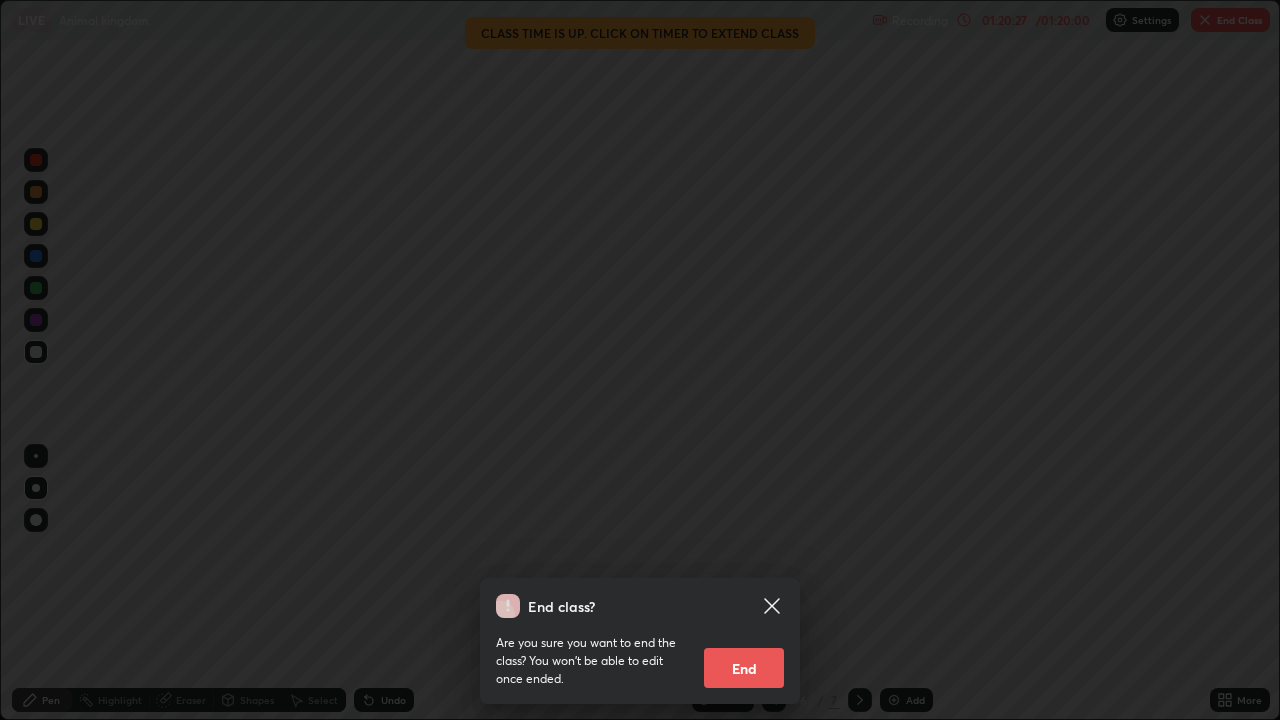 click on "End" at bounding box center [744, 668] 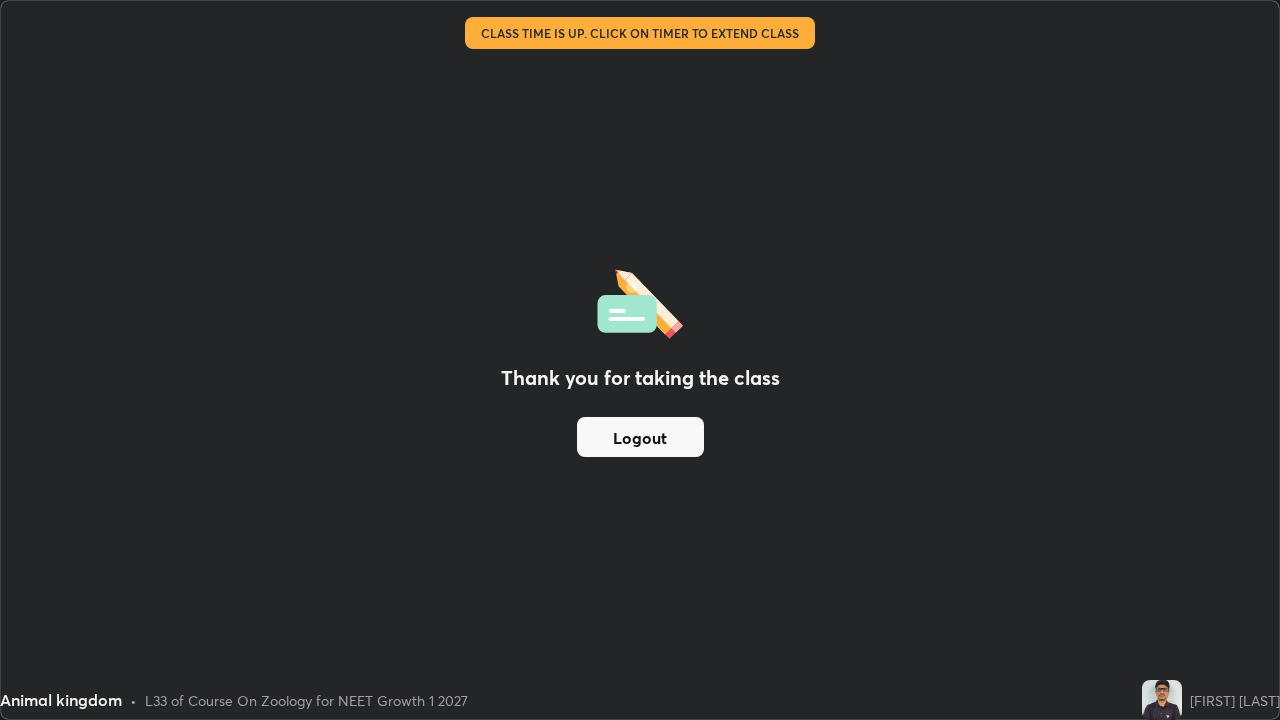 click on "Logout" at bounding box center (640, 437) 